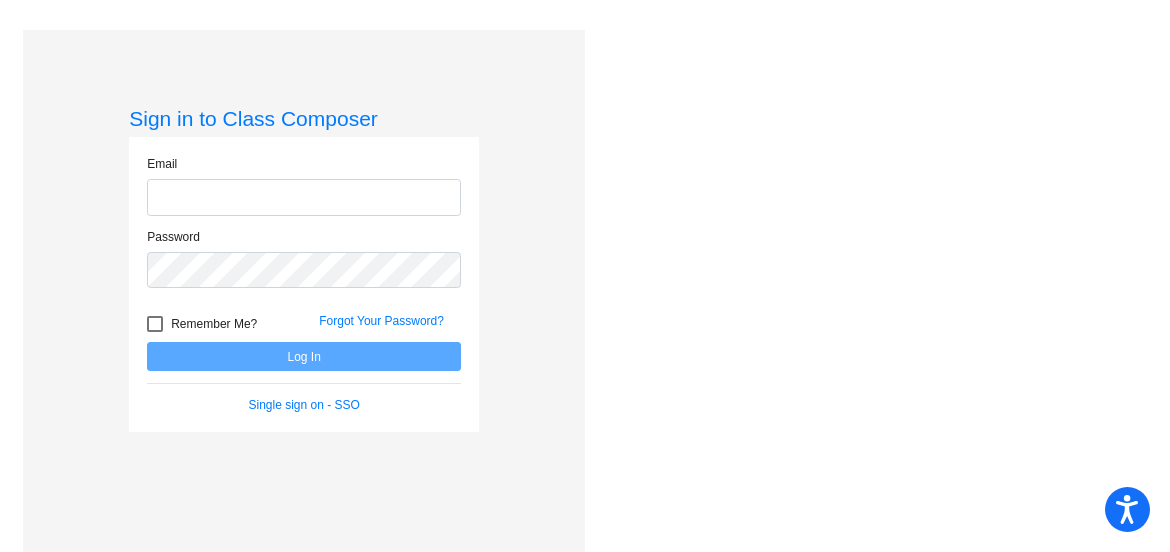 scroll, scrollTop: 0, scrollLeft: 0, axis: both 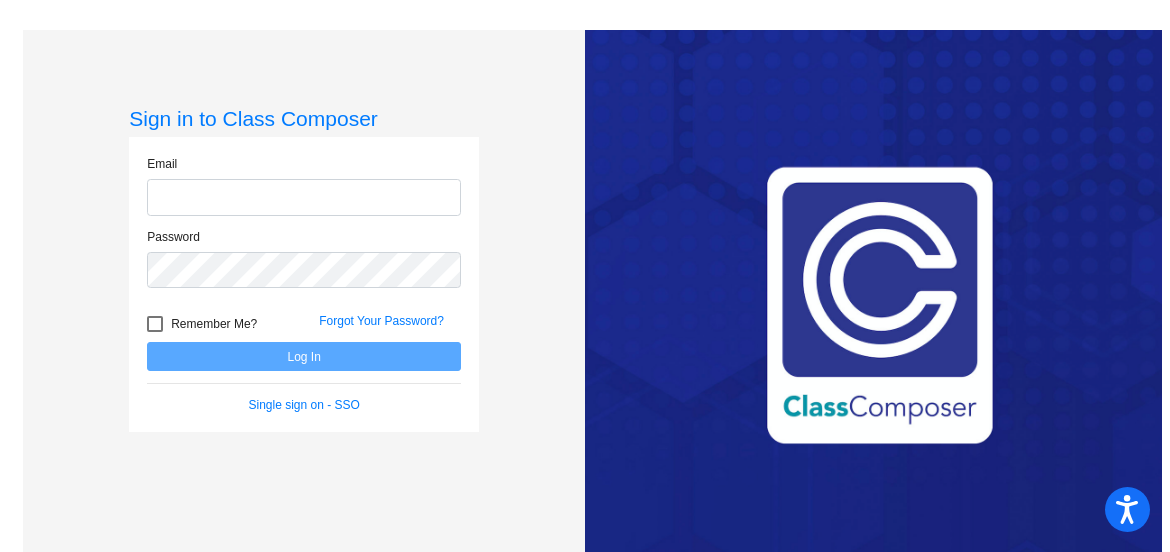 click 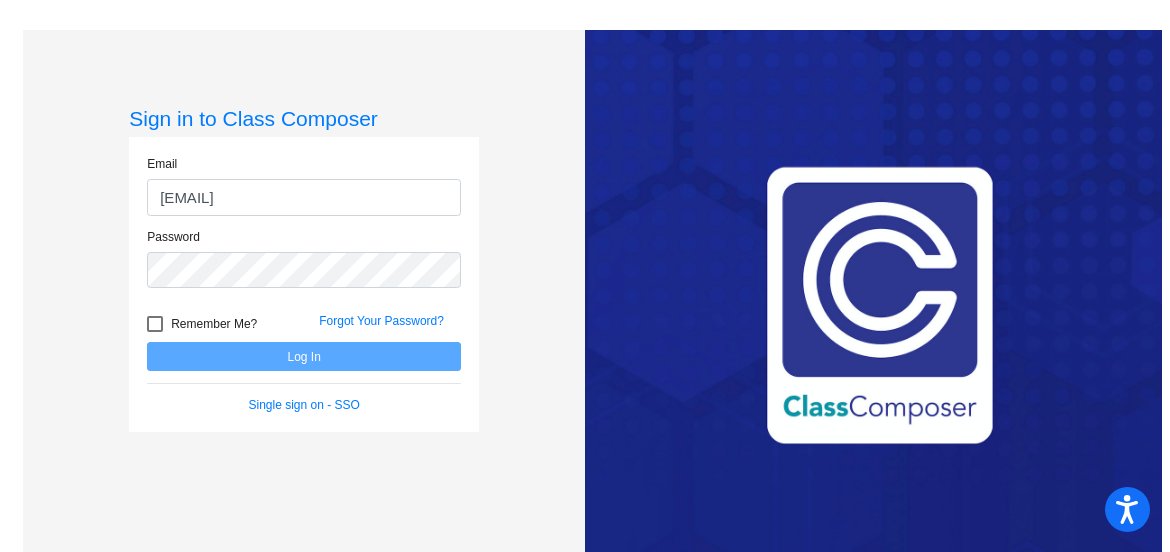 type on "[EMAIL]" 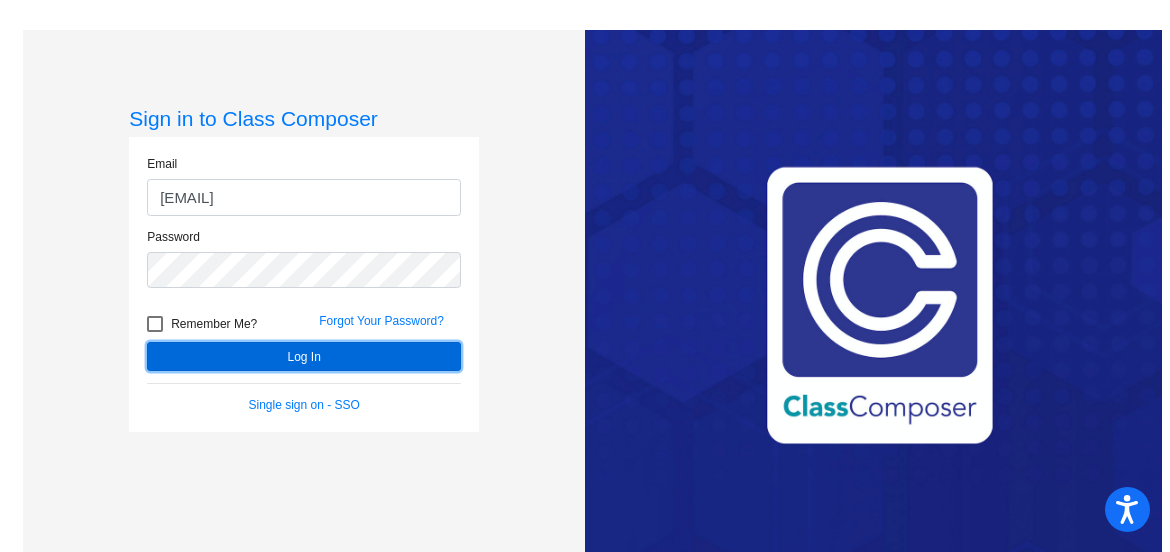 click on "Log In" 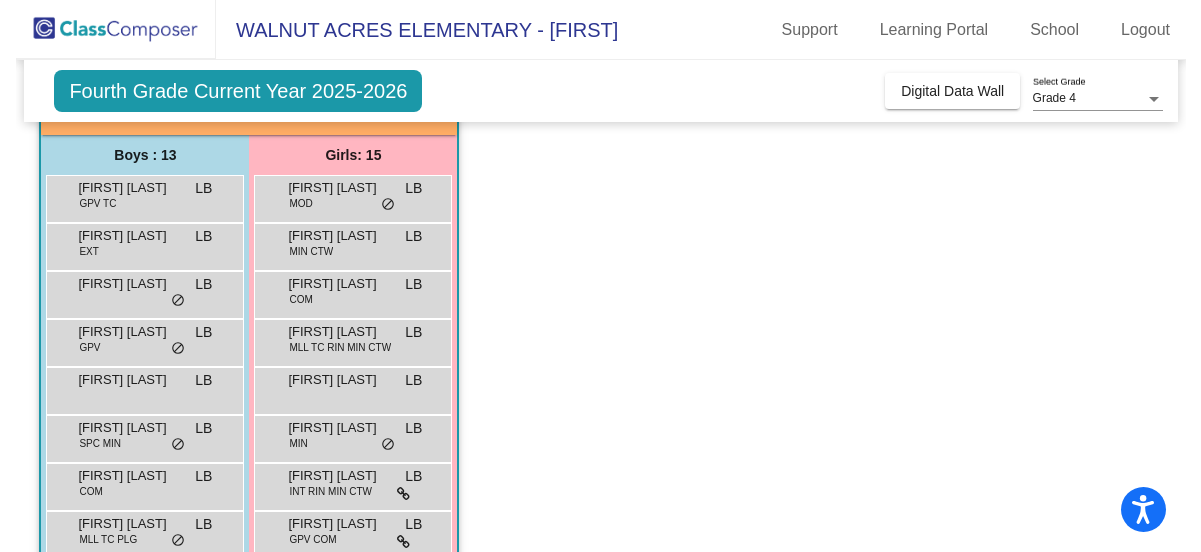 scroll, scrollTop: 0, scrollLeft: 0, axis: both 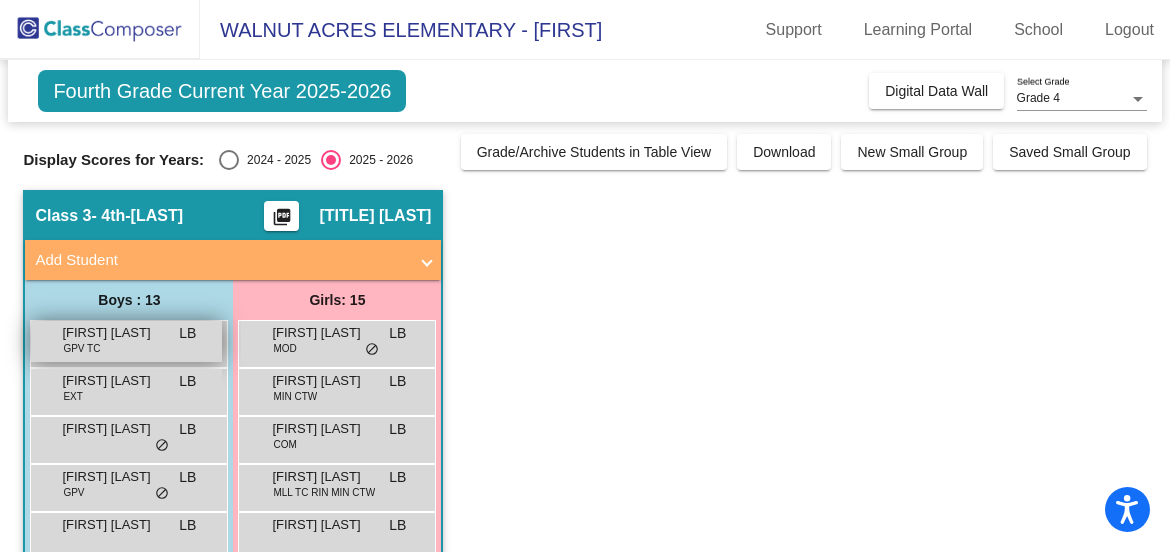 click on "[FIRST] [LAST] GPV TC LB lock do_not_disturb_alt" at bounding box center (126, 341) 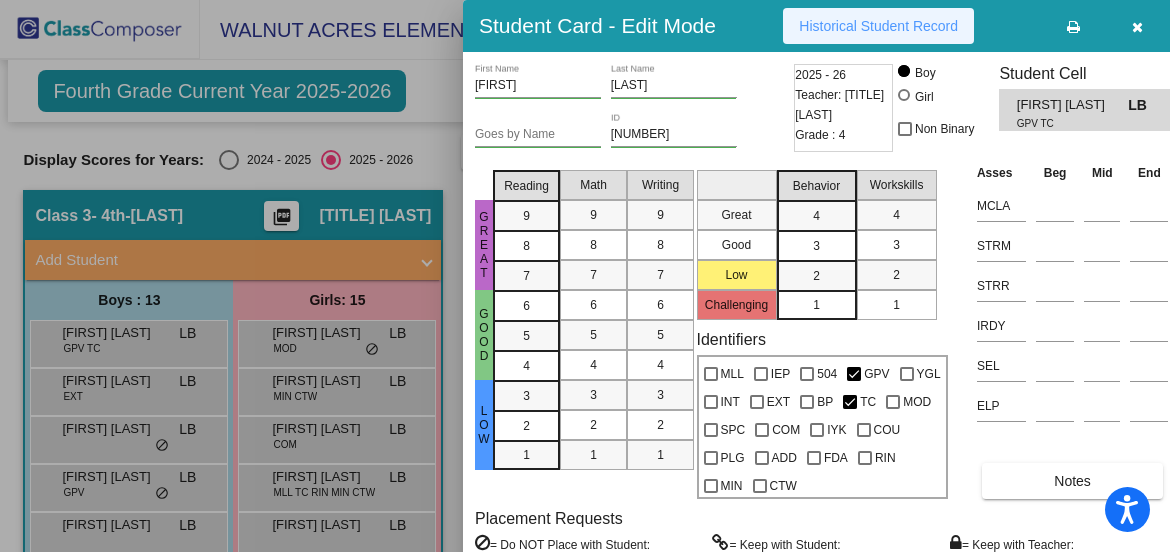 click on "Historical Student Record" at bounding box center (878, 26) 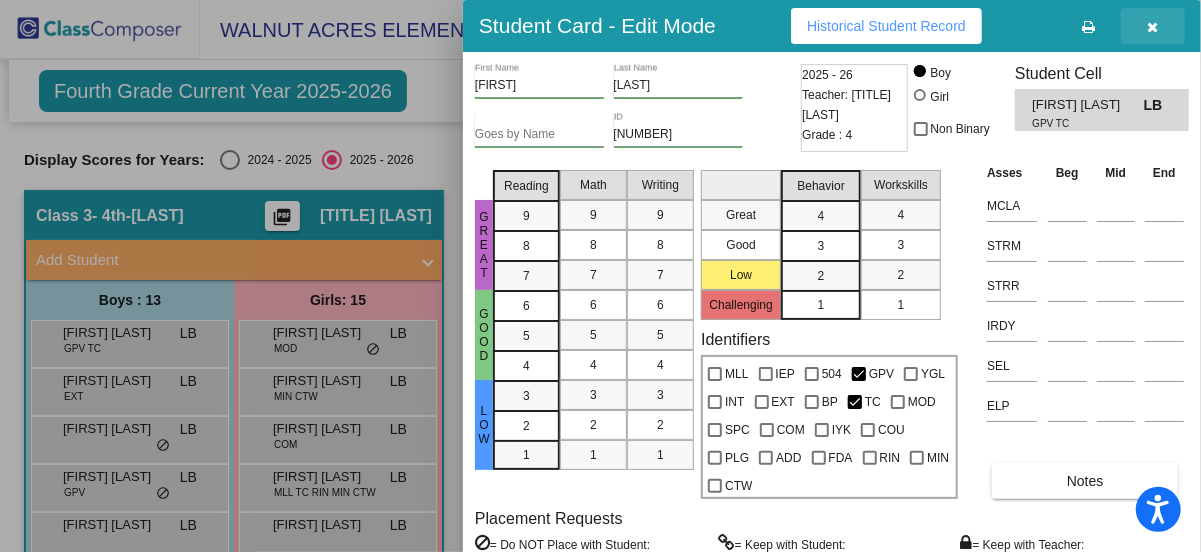 click at bounding box center (1153, 27) 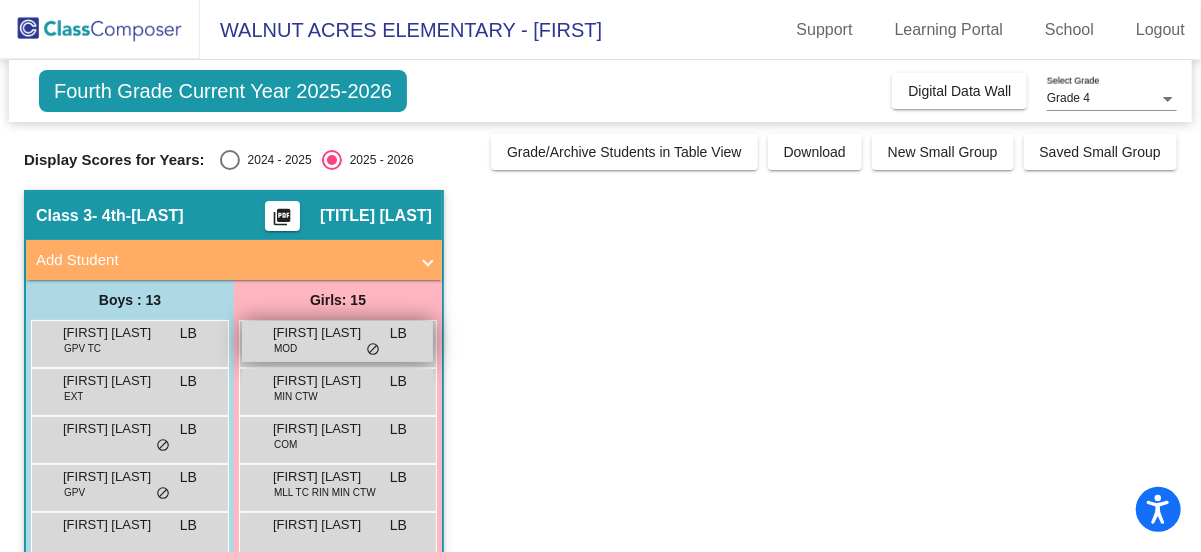 click on "[FIRST] [LAST]" at bounding box center (323, 333) 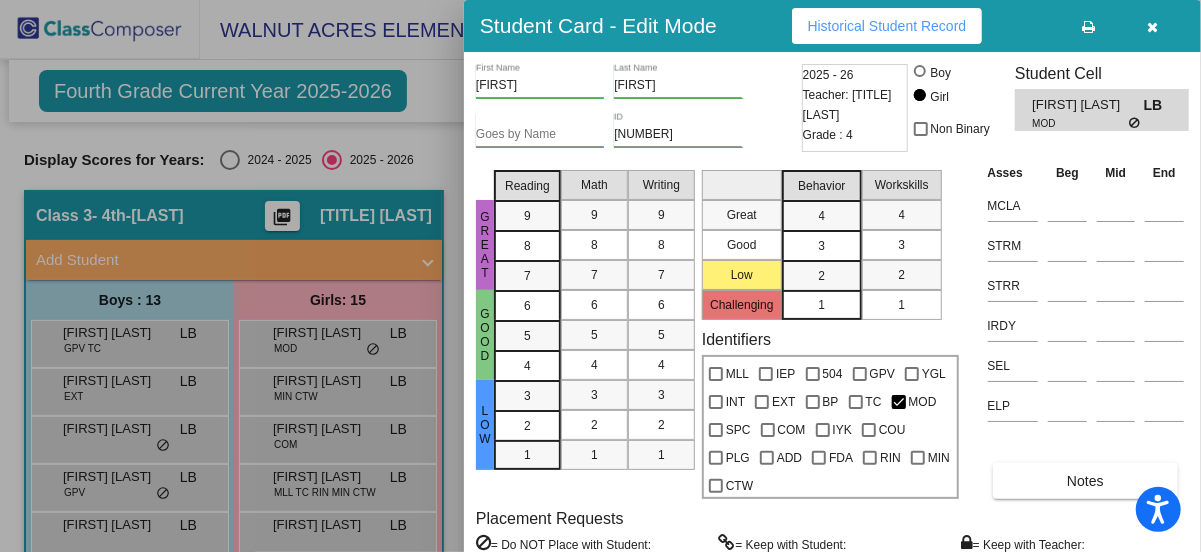 click on "Historical Student Record" at bounding box center [887, 26] 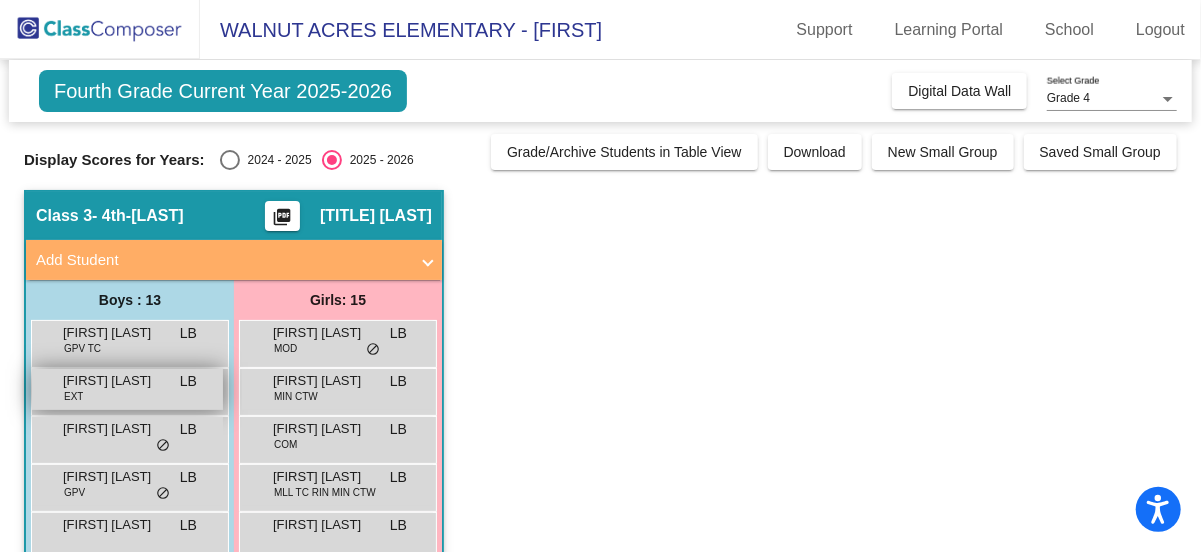 click on "[FIRST] [LAST] EXT LB lock do_not_disturb_alt" at bounding box center [127, 389] 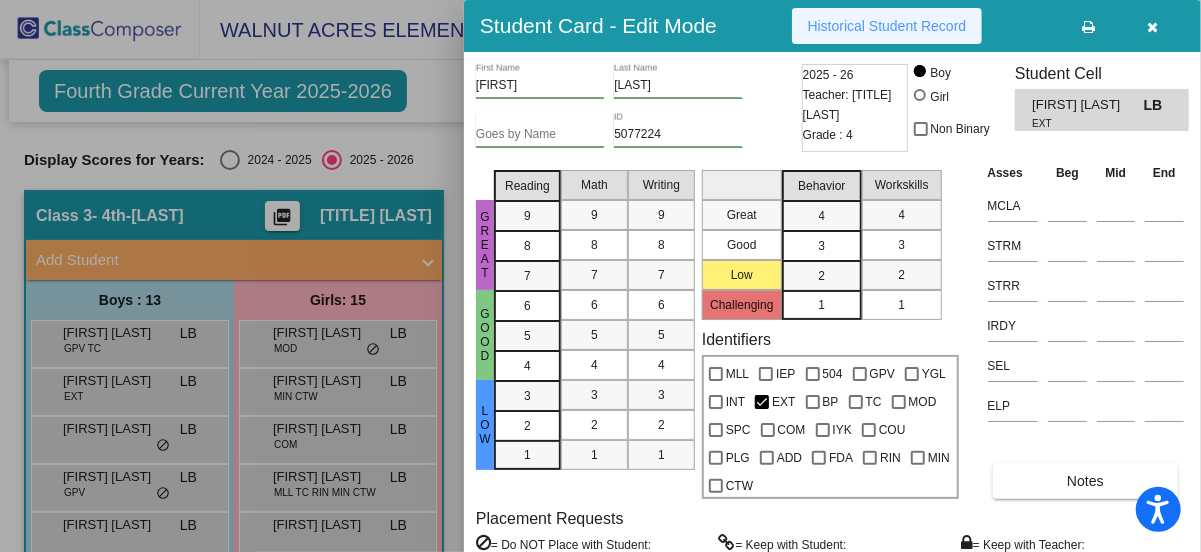 click on "Historical Student Record" at bounding box center [887, 26] 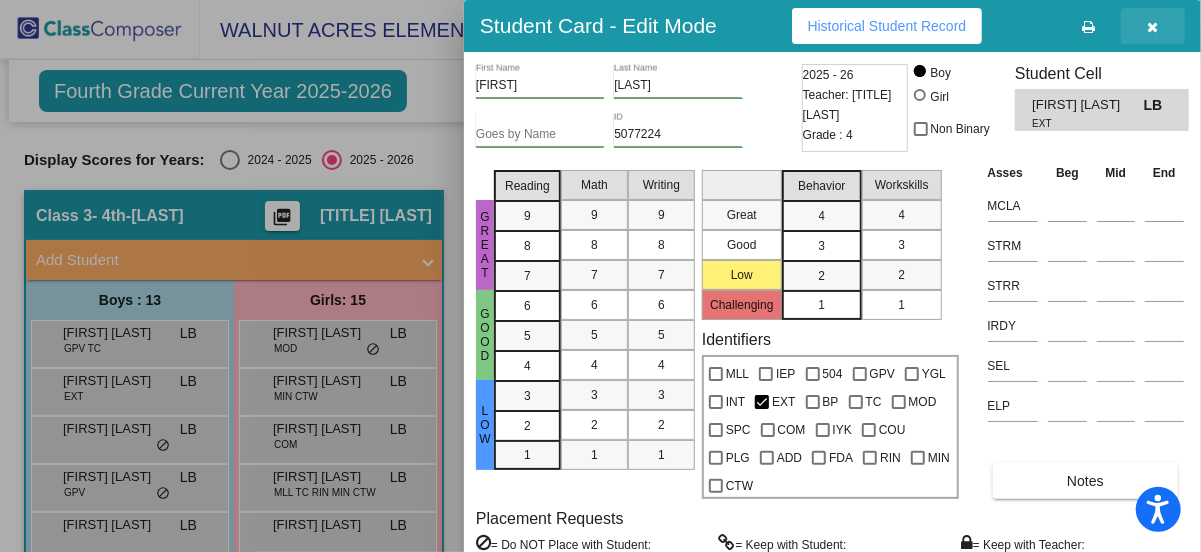 click at bounding box center [1153, 27] 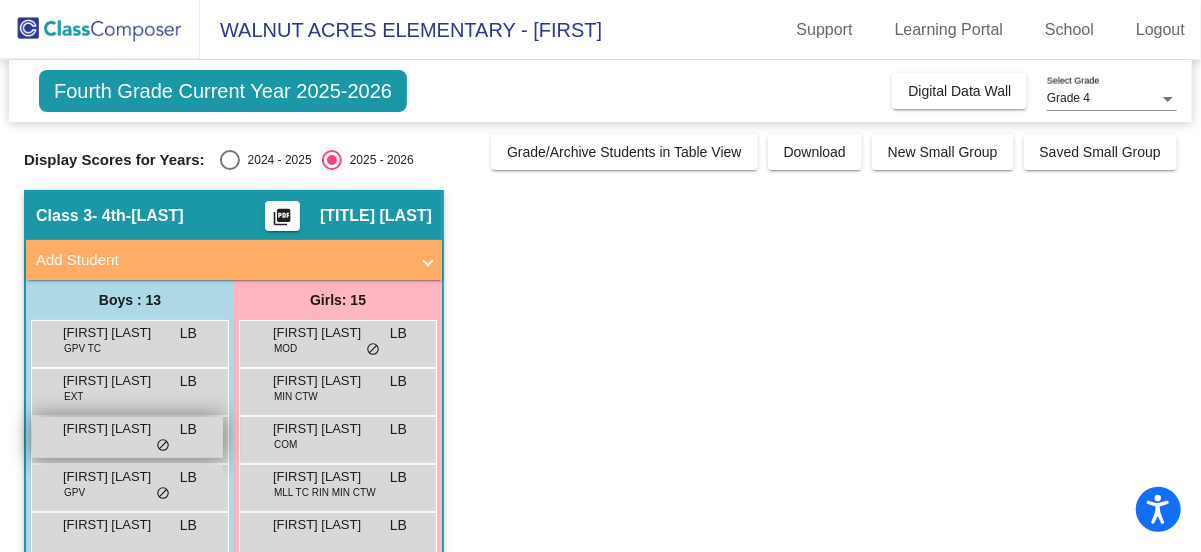 click on "[FIRST] [LAST]" at bounding box center [113, 429] 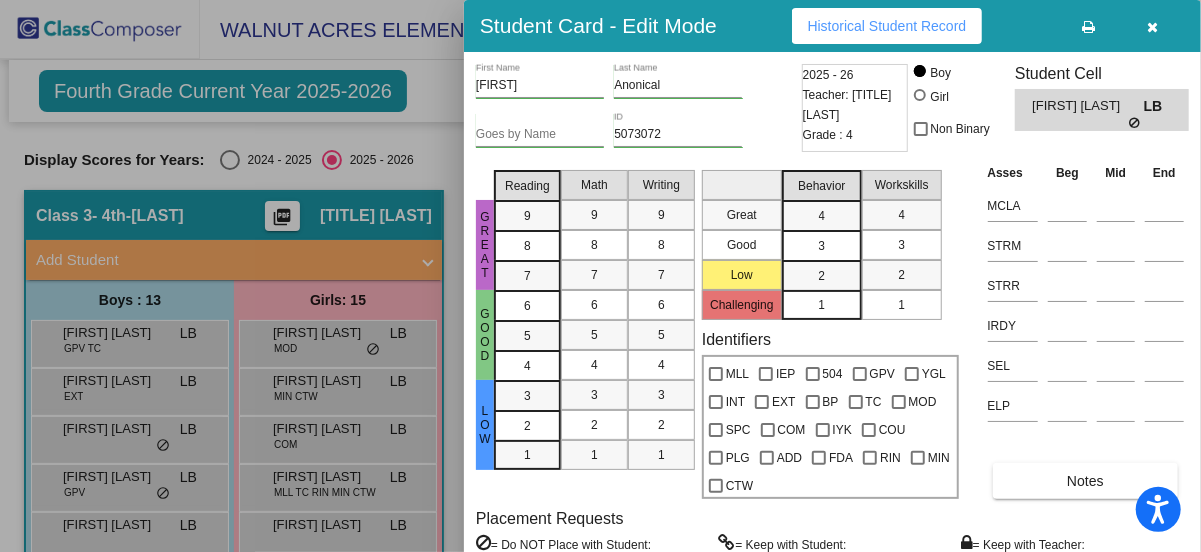 click on "Historical Student Record" at bounding box center (887, 26) 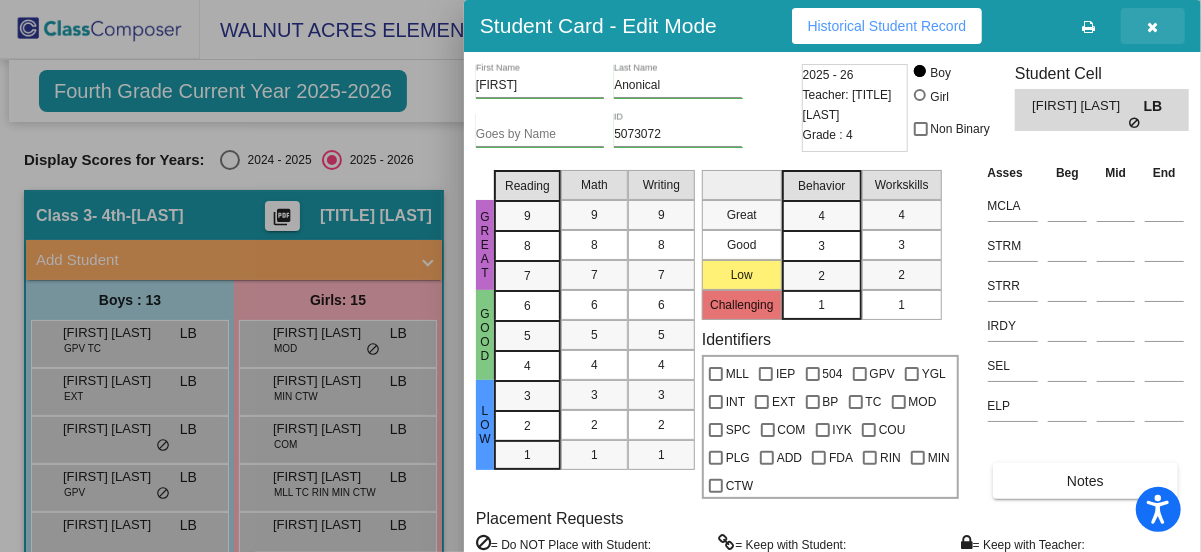 click at bounding box center (1153, 27) 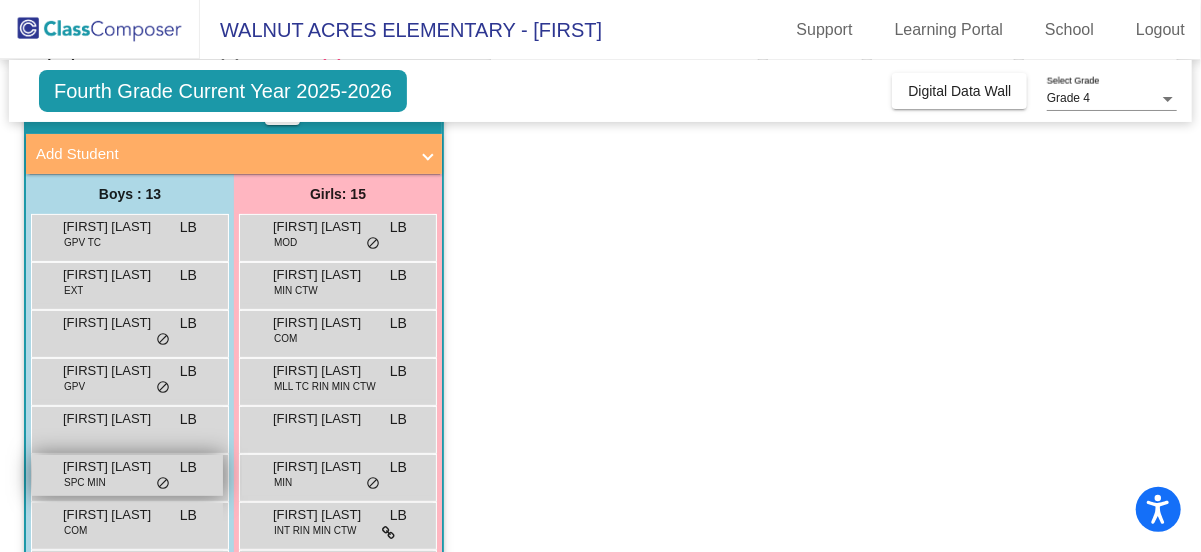 scroll, scrollTop: 200, scrollLeft: 0, axis: vertical 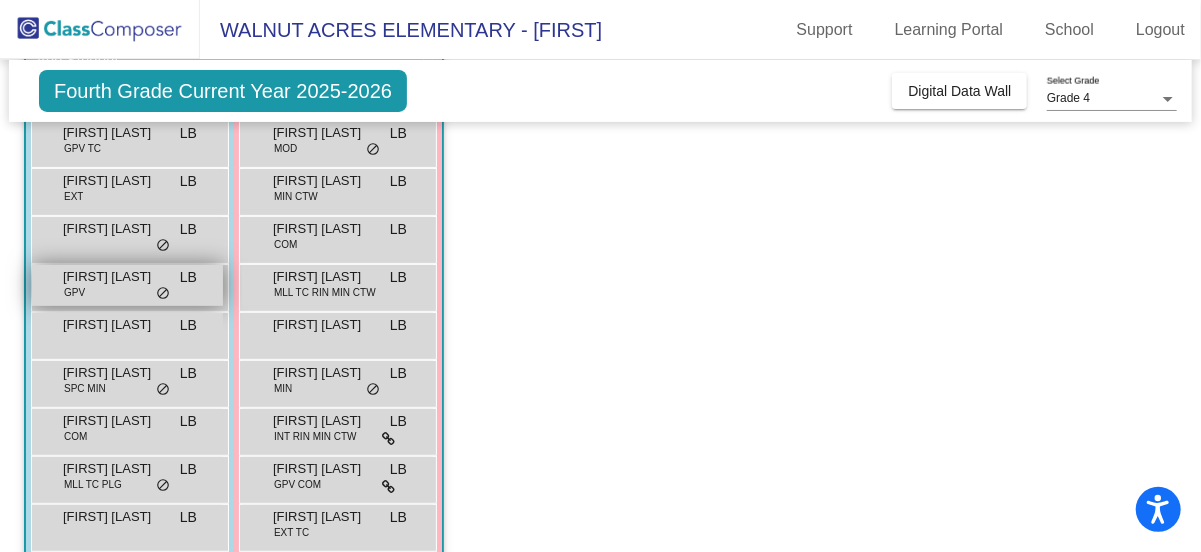 click on "[FIRST] [LAST]" at bounding box center (113, 277) 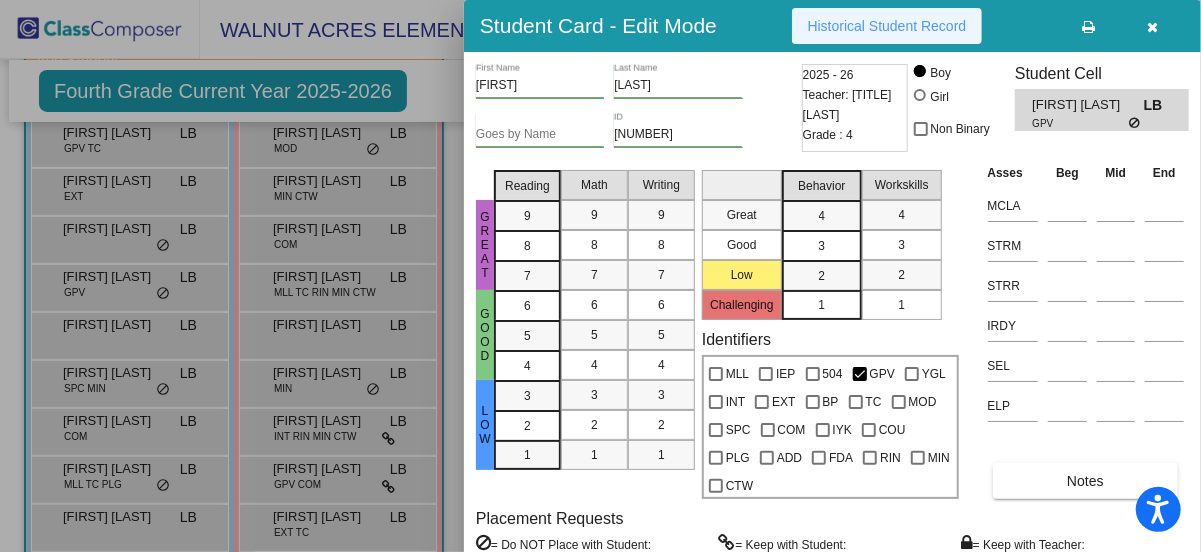 click on "Historical Student Record" at bounding box center [887, 26] 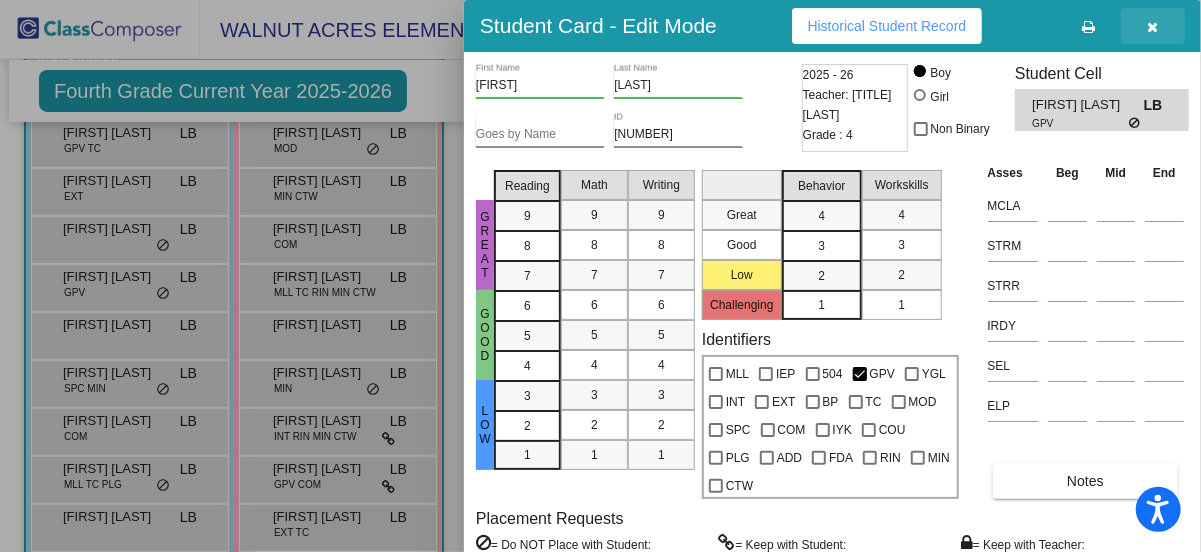 click at bounding box center (1153, 27) 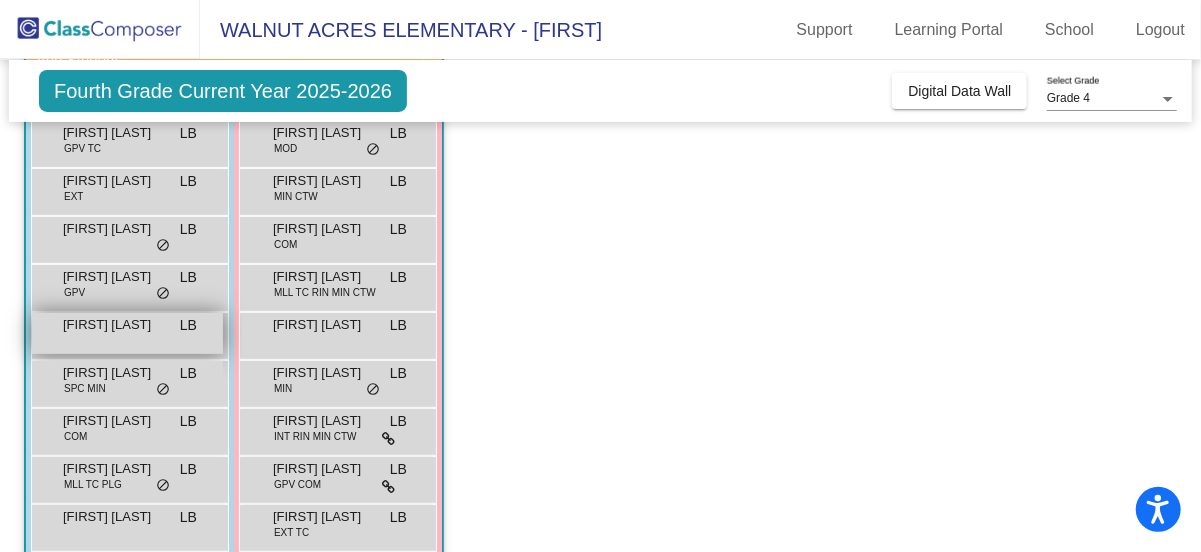 click on "[FIRST] [LAST]" at bounding box center (113, 325) 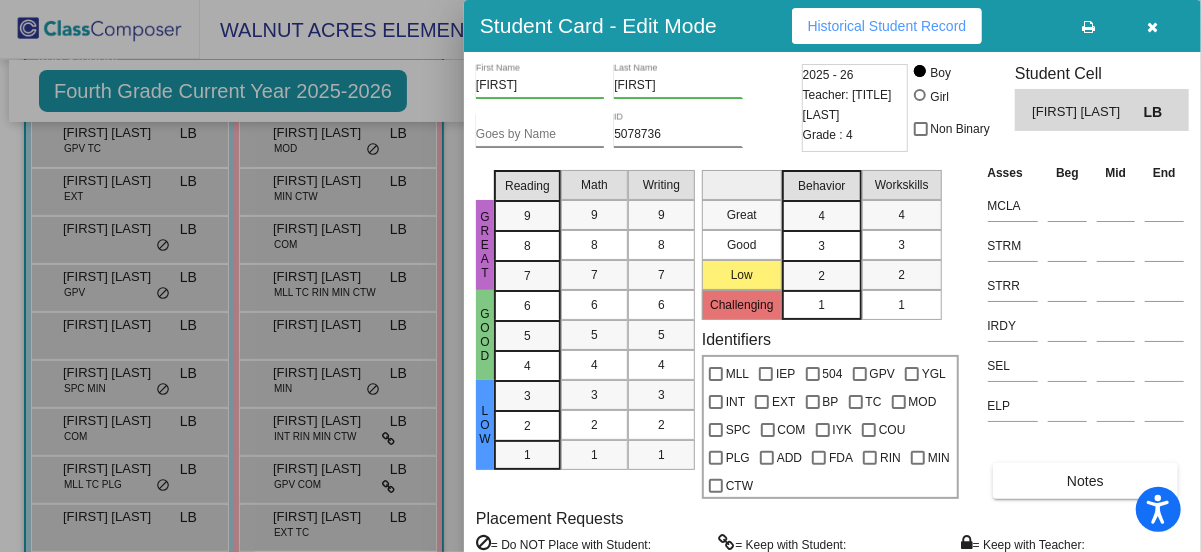 click on "Historical Student Record" at bounding box center (887, 26) 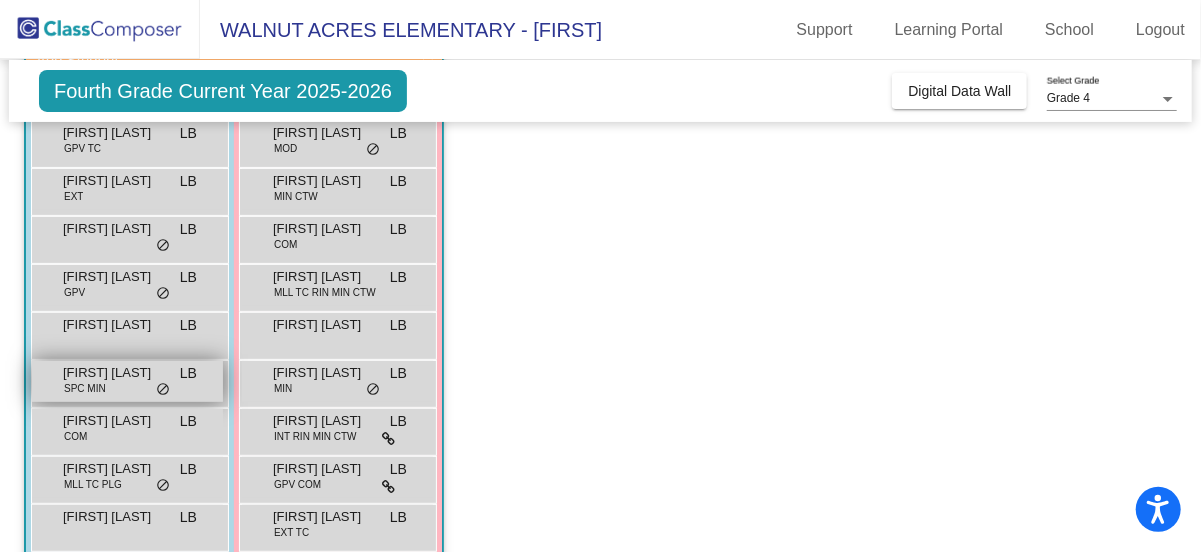 click on "[FIRST] [LAST]" at bounding box center (113, 373) 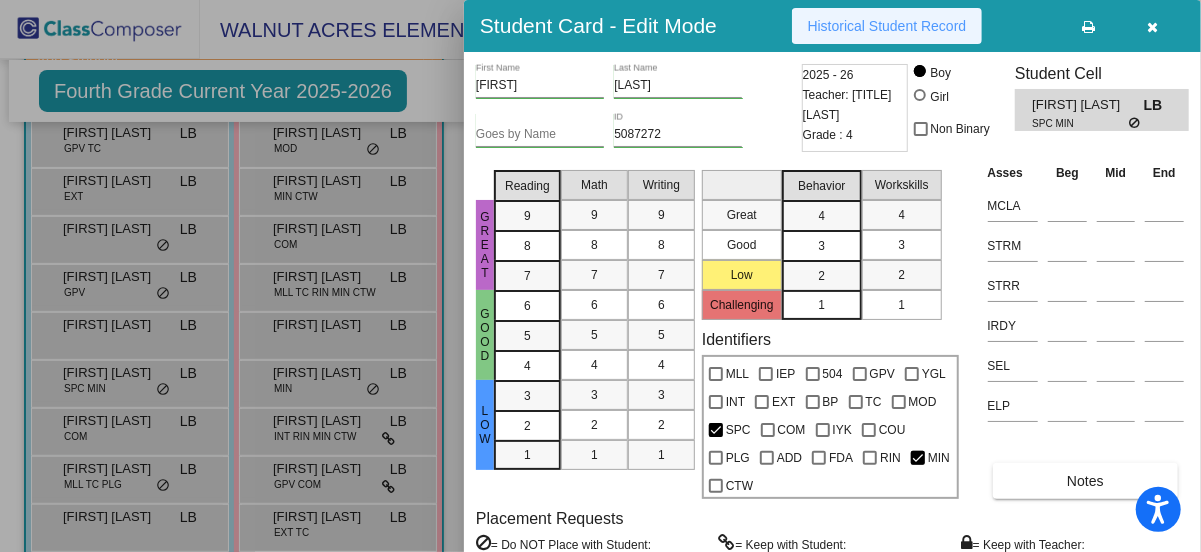 click on "Historical Student Record" at bounding box center (887, 26) 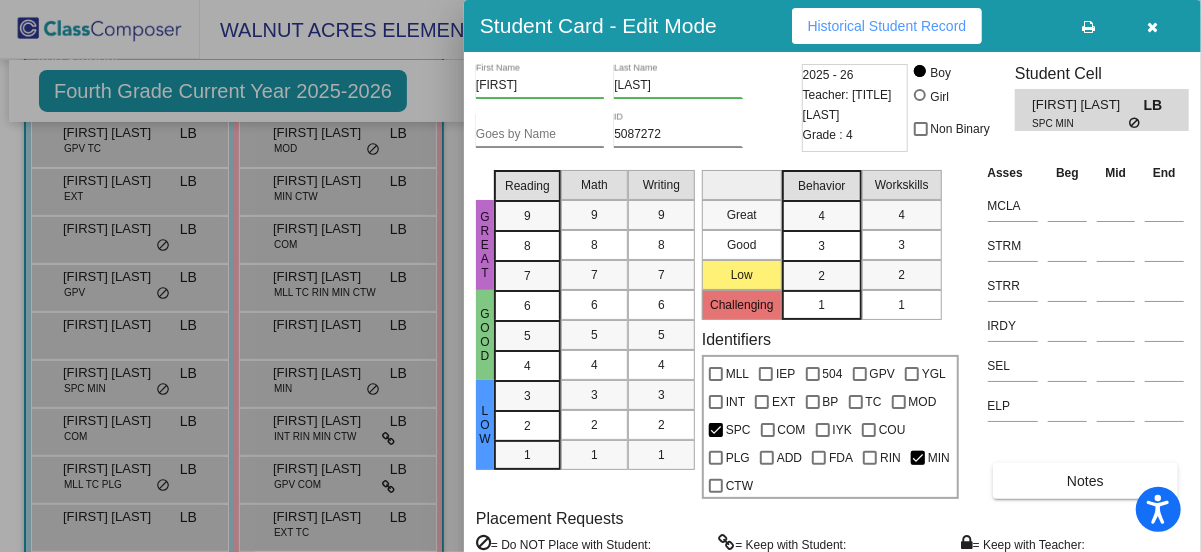 click at bounding box center [600, 276] 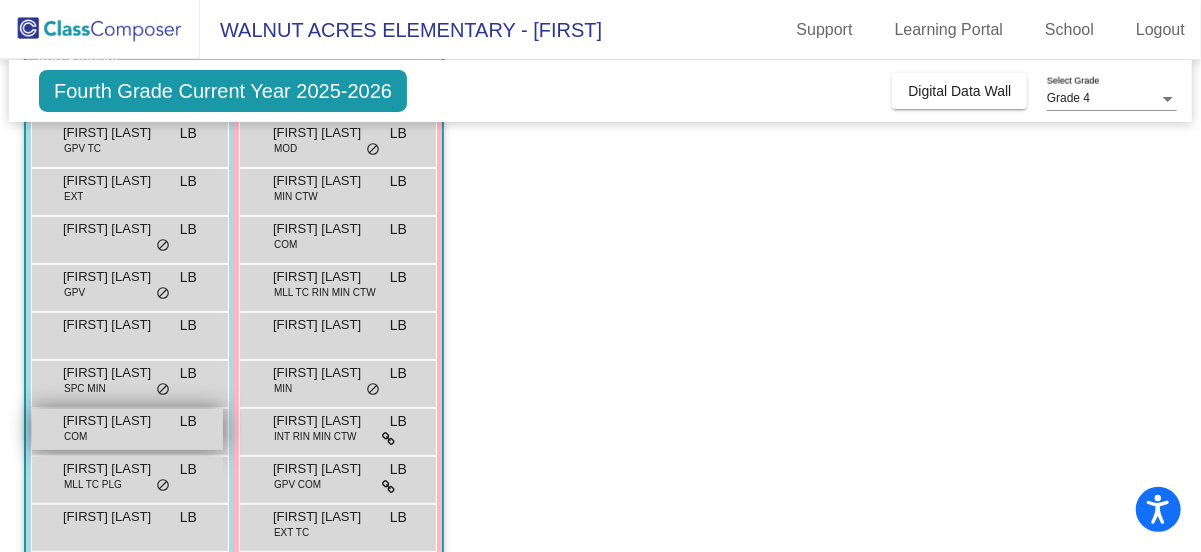 click on "[FIRST] [LAST]" at bounding box center [113, 421] 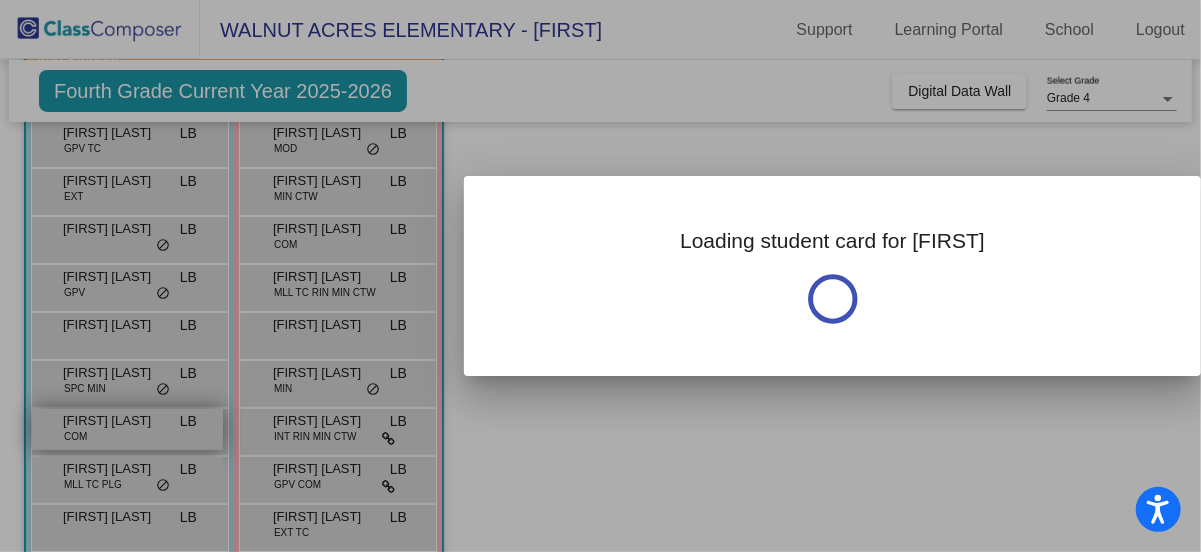 click at bounding box center [600, 276] 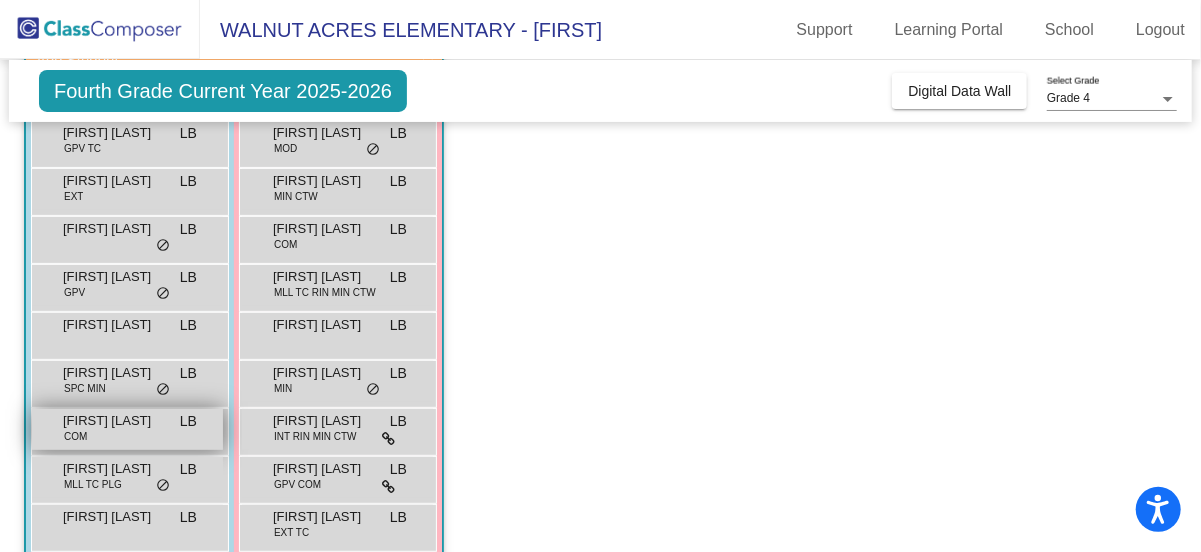 click on "[FIRST] [LAST] COM LB lock do_not_disturb_alt" at bounding box center [127, 429] 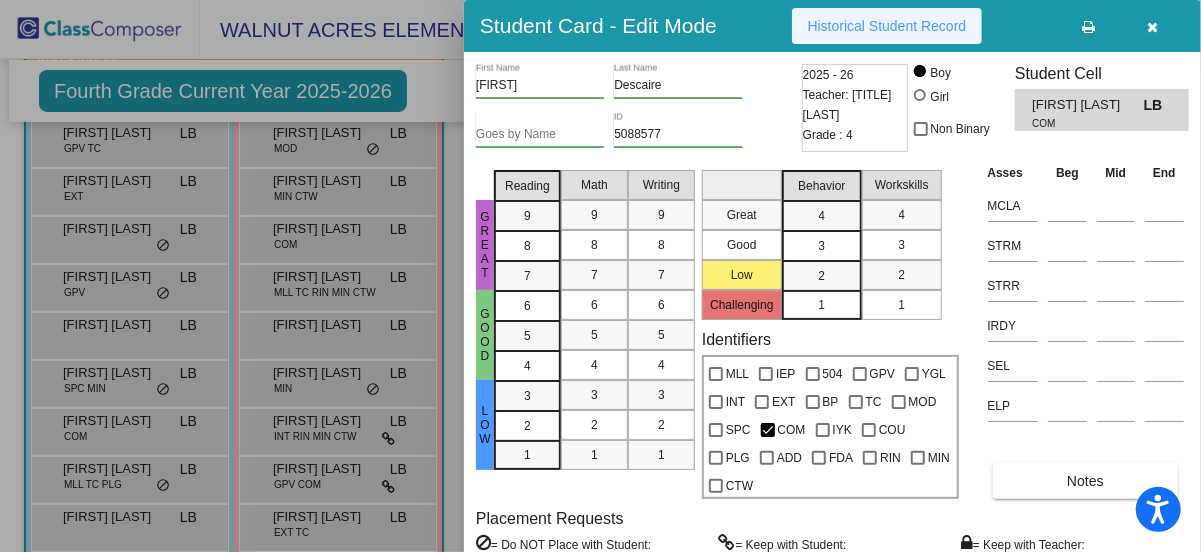 click on "Historical Student Record" at bounding box center (887, 26) 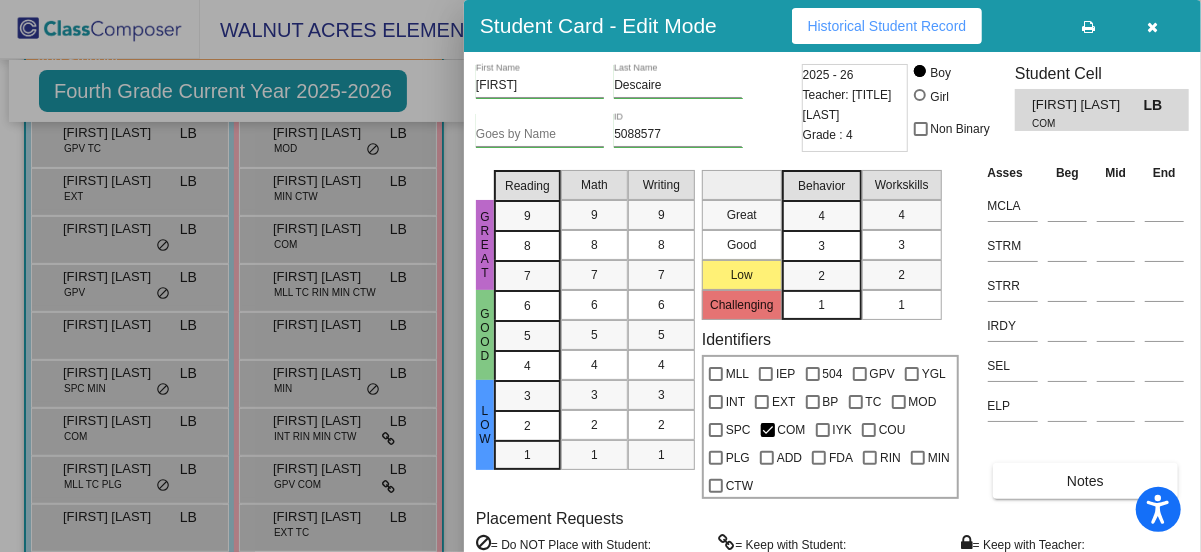 click at bounding box center [600, 276] 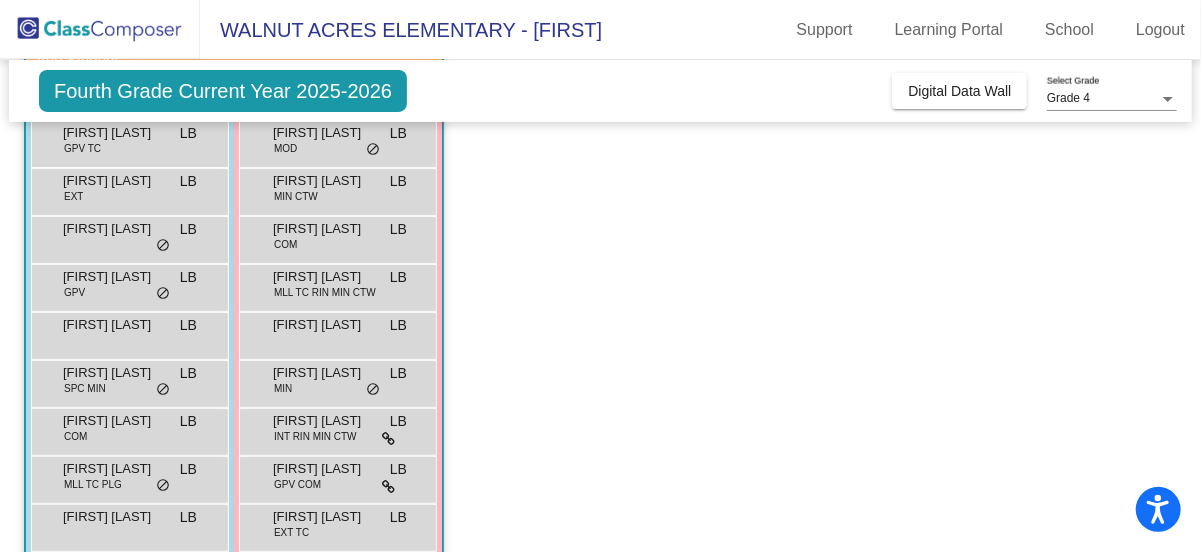 click on "[FIRST] [LAST]" at bounding box center [113, 469] 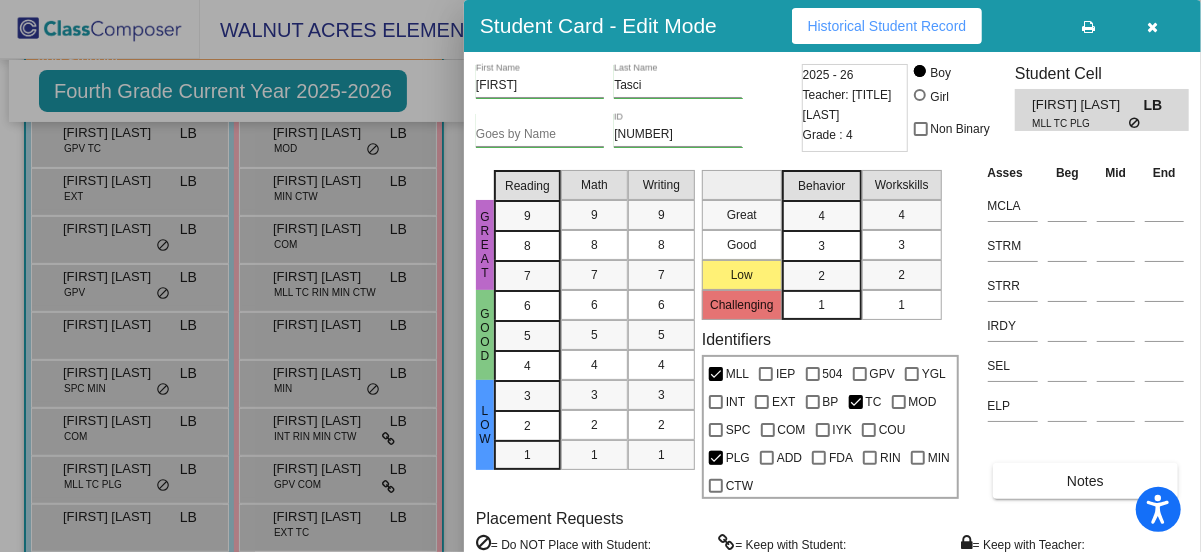 click on "Historical Student Record" at bounding box center [887, 26] 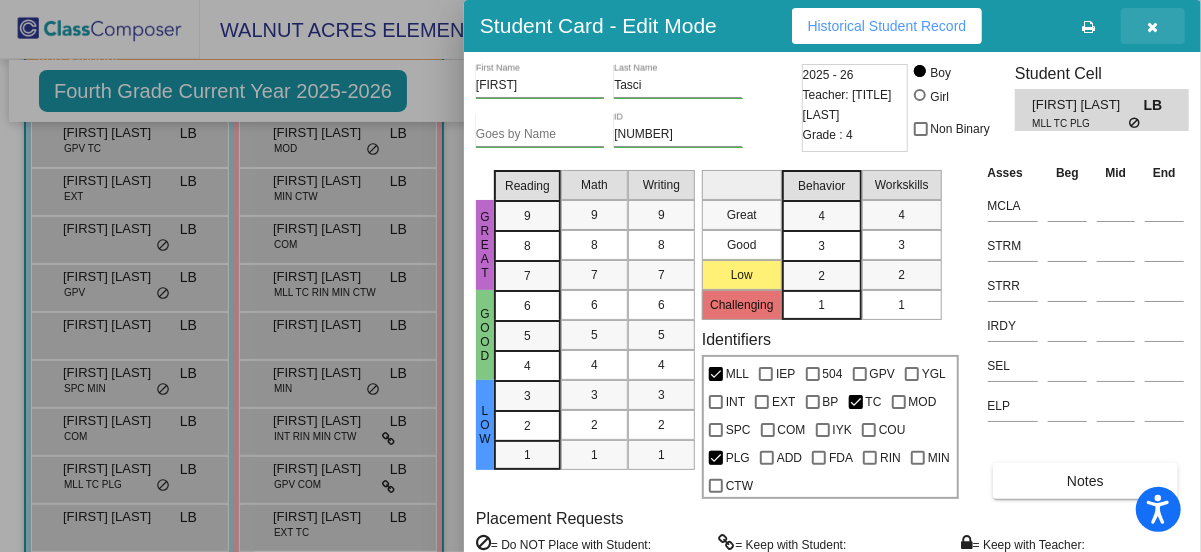 click at bounding box center [1153, 27] 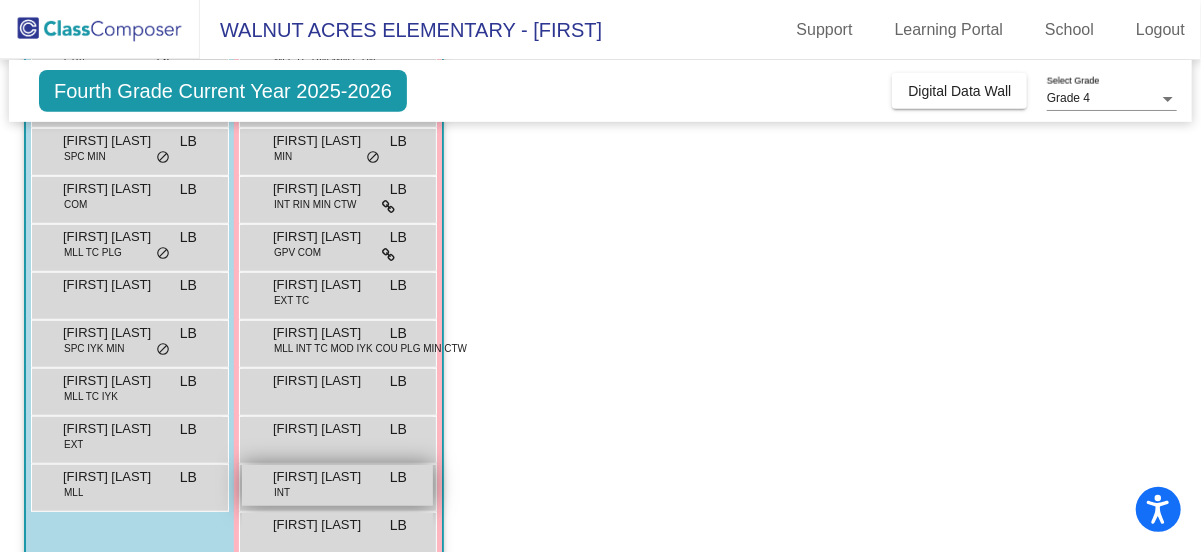 scroll, scrollTop: 500, scrollLeft: 0, axis: vertical 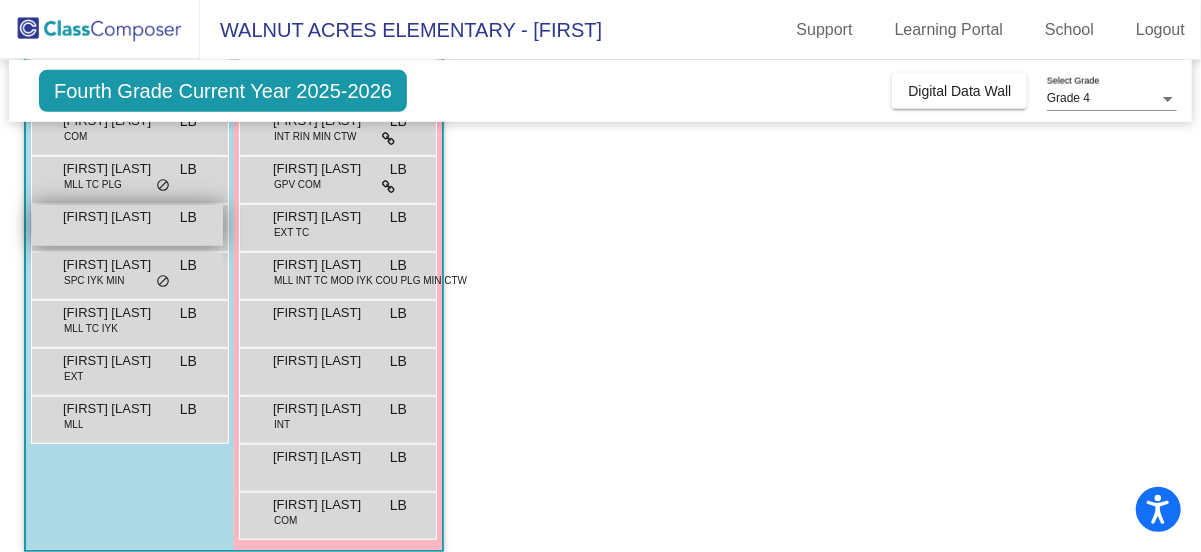 click on "[FIRST] [LAST]" at bounding box center [113, 217] 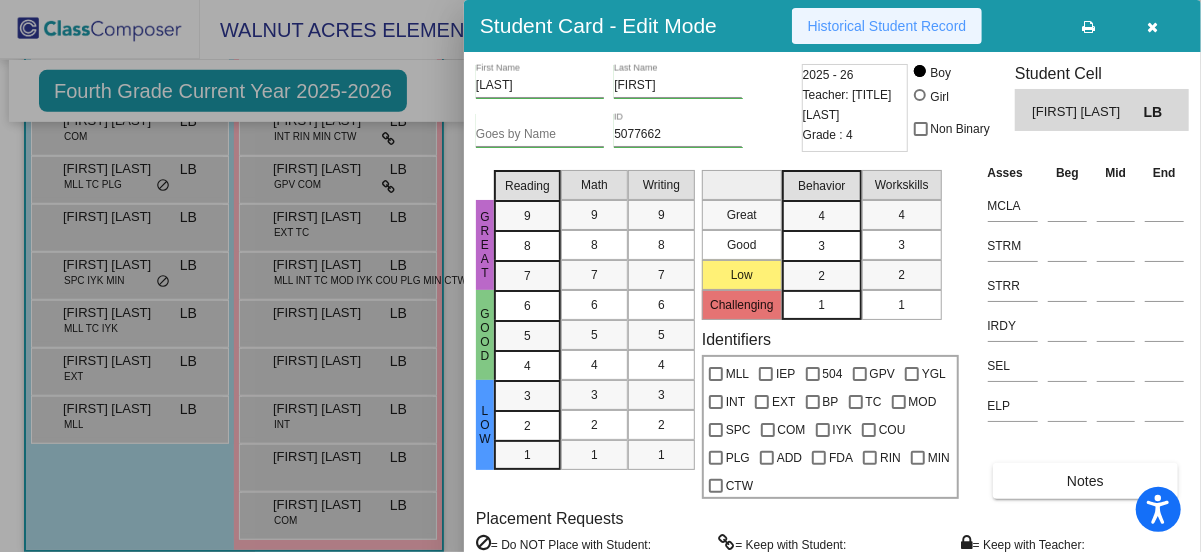click on "Historical Student Record" at bounding box center [887, 26] 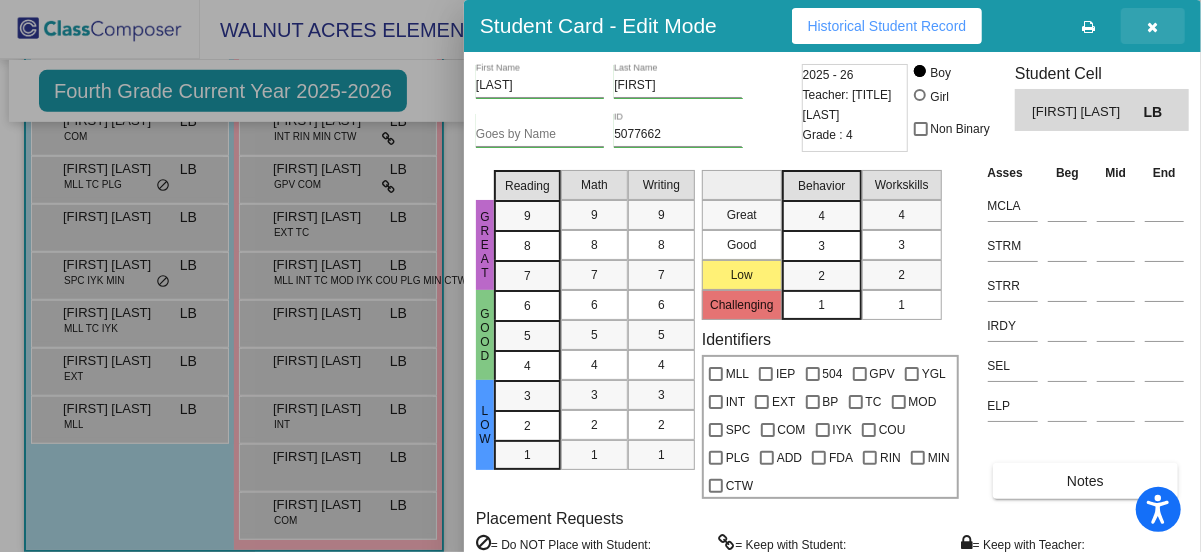 click at bounding box center (1153, 27) 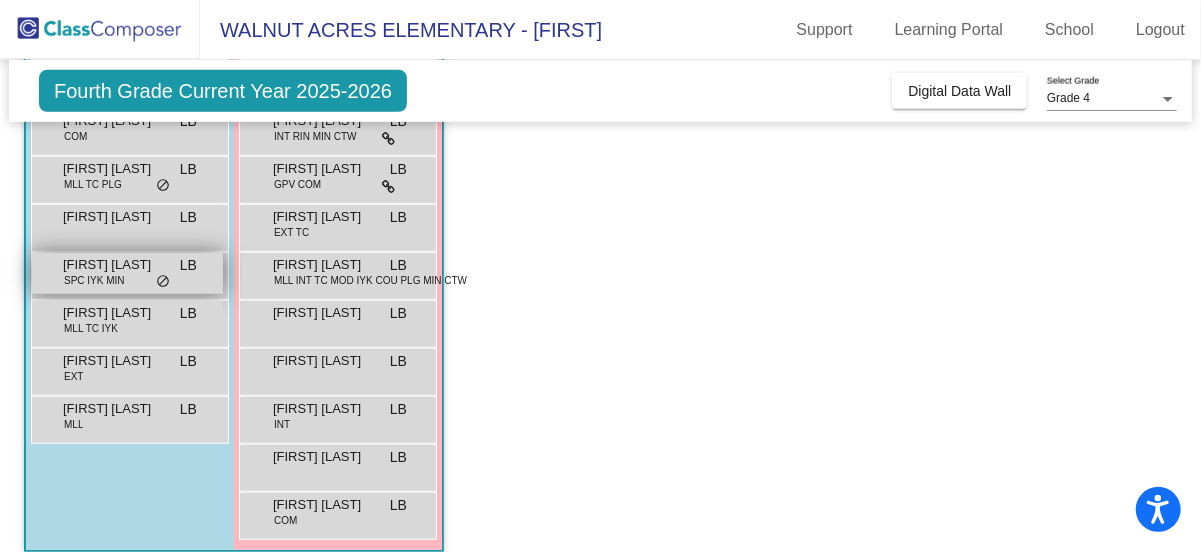 click on "[FIRST] [LAST]" at bounding box center [113, 265] 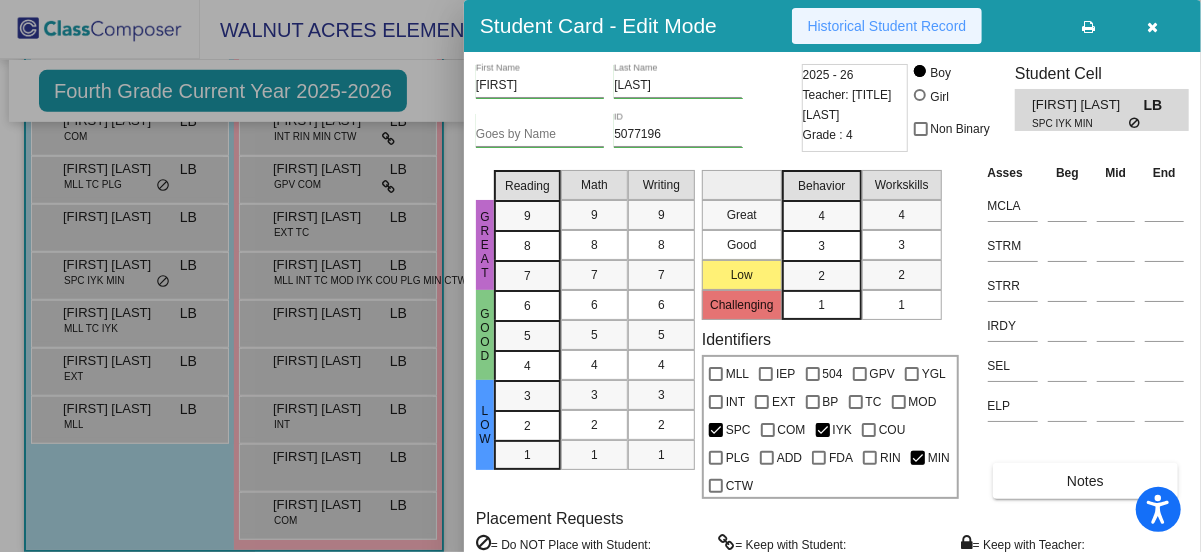 click on "Historical Student Record" at bounding box center (887, 26) 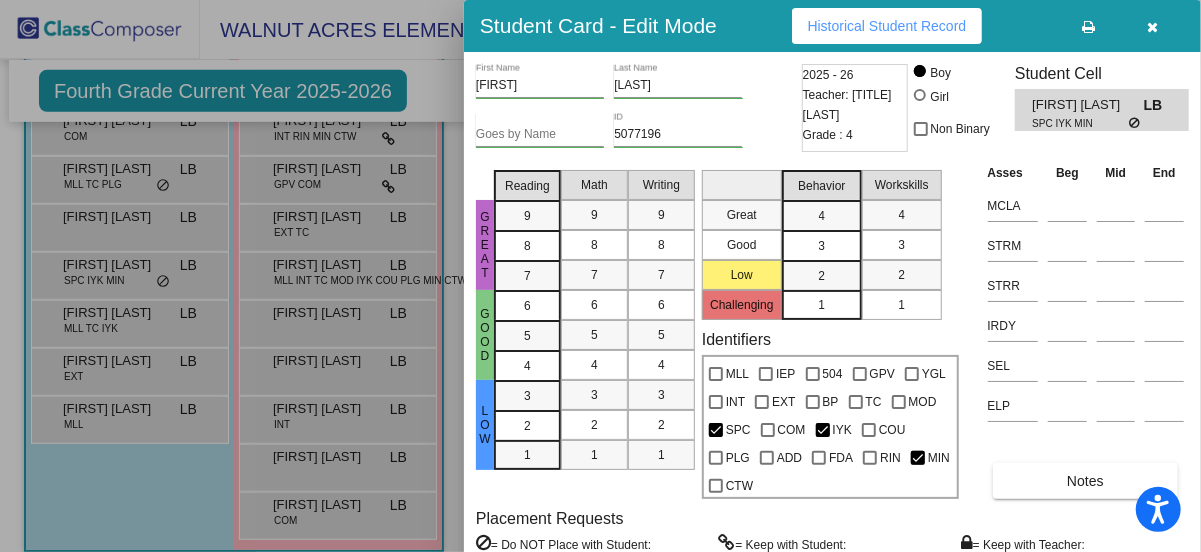 click on "Historical Student Record" at bounding box center [887, 26] 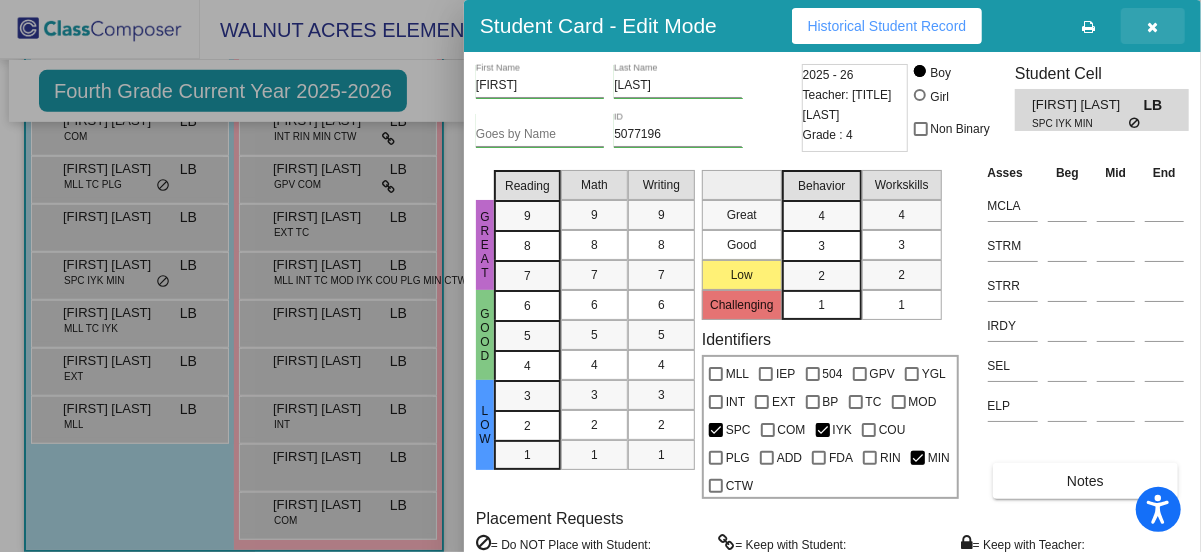 click at bounding box center (1153, 26) 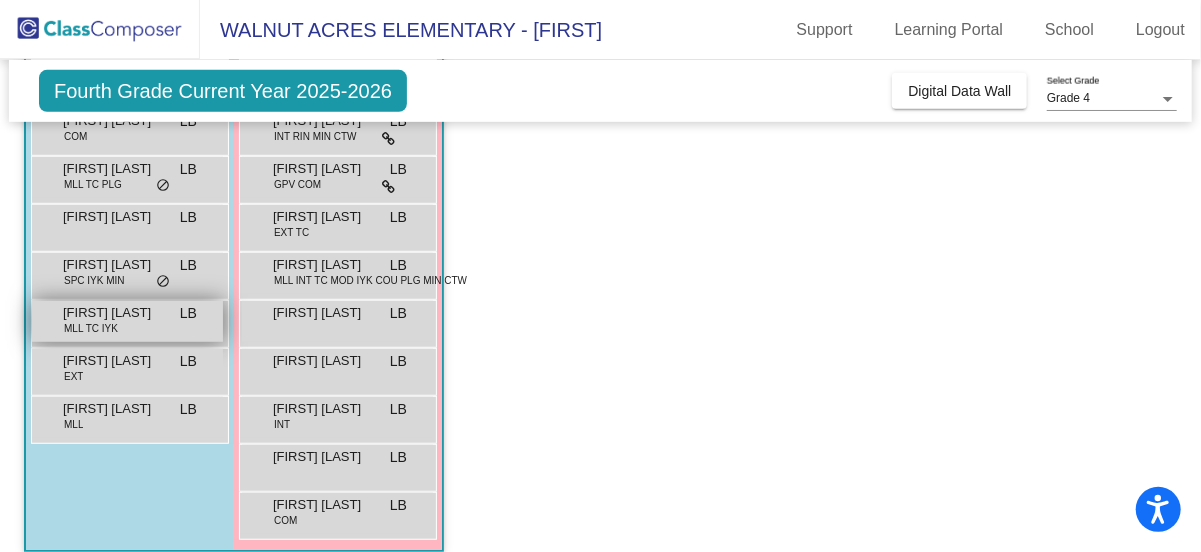 click on "[FIRST] [LAST] MLL TC IYK LB lock do_not_disturb_alt" at bounding box center (127, 321) 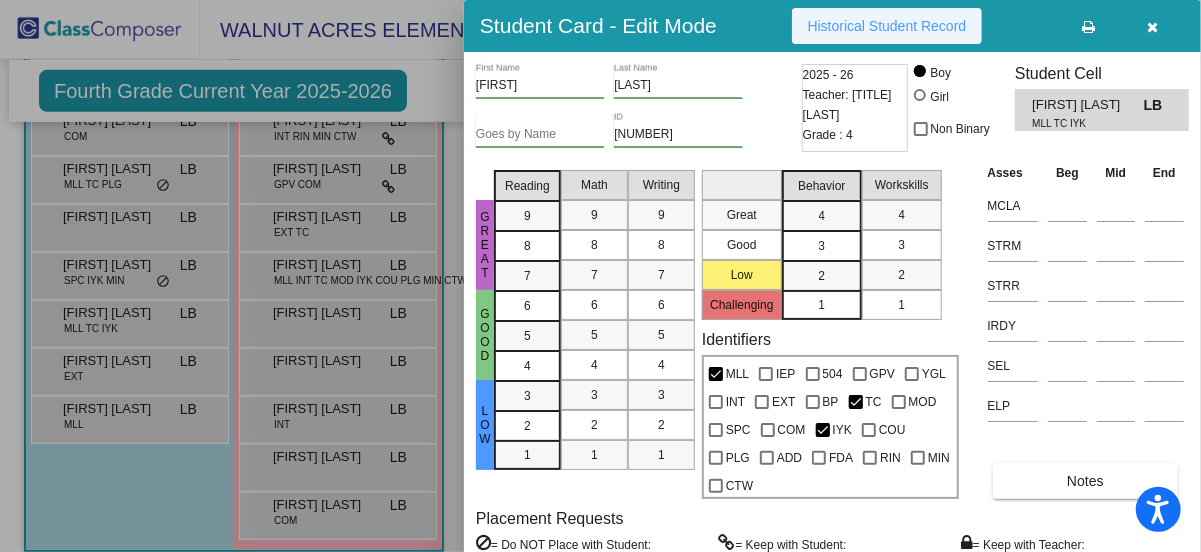 click on "Historical Student Record" at bounding box center [887, 26] 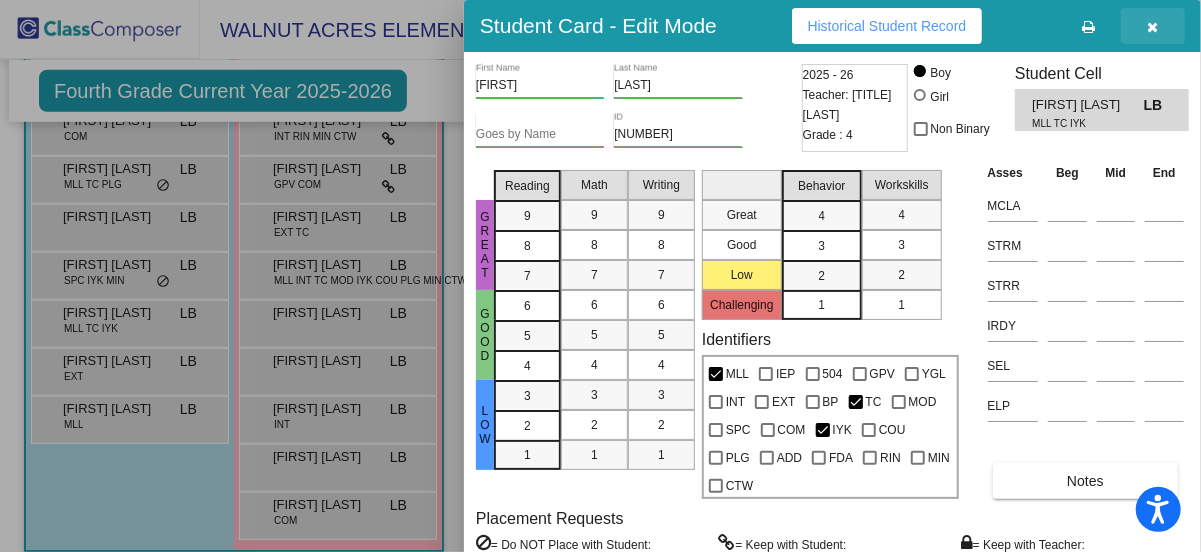 click at bounding box center (1153, 27) 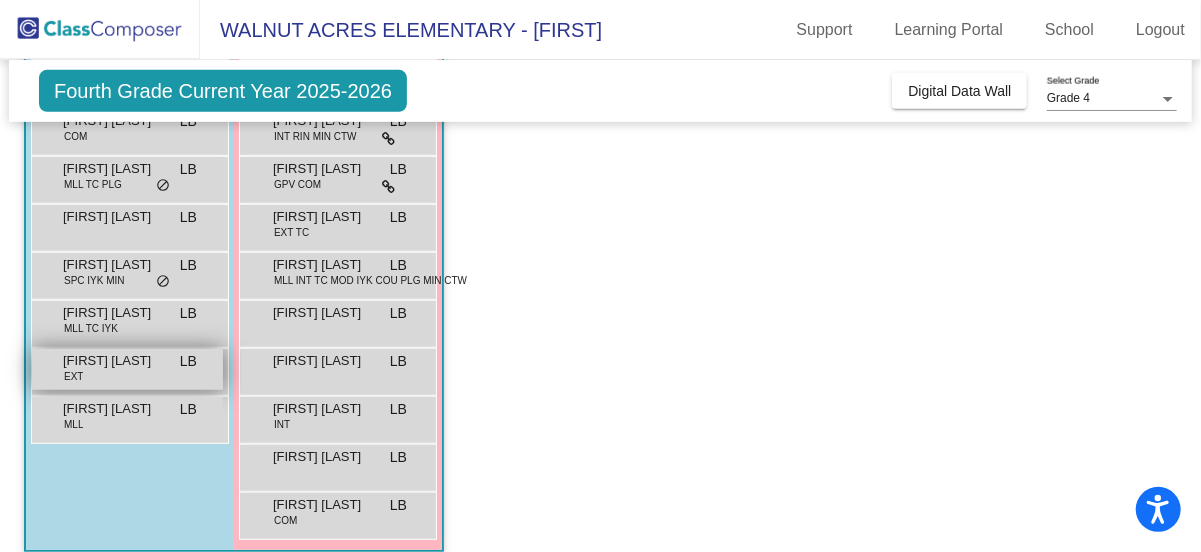 click on "[FIRST] [LAST] EXT LB lock do_not_disturb_alt" at bounding box center (127, 369) 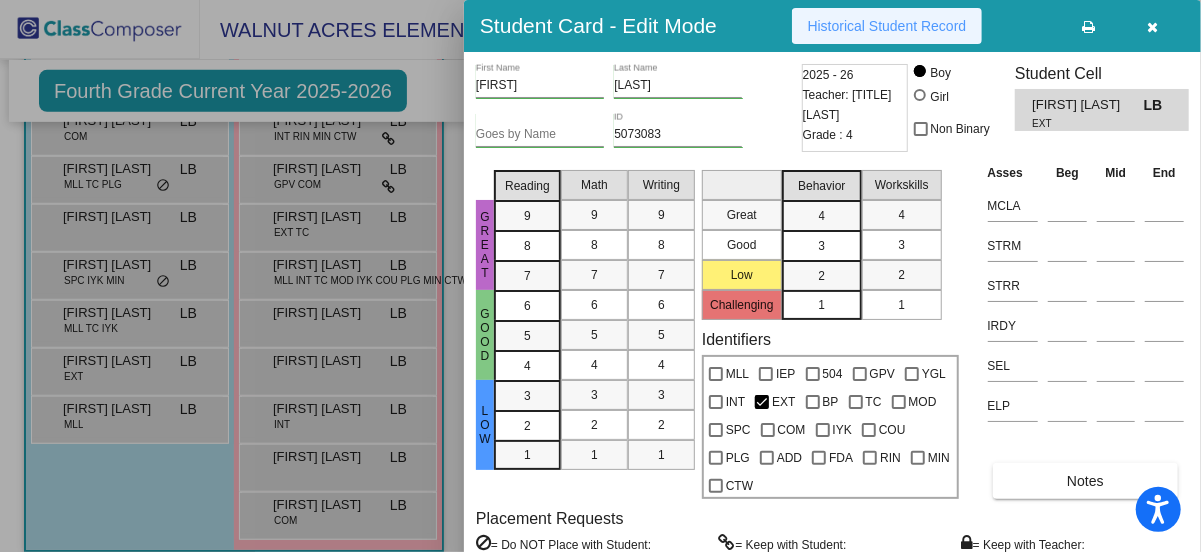 click on "Historical Student Record" at bounding box center [887, 26] 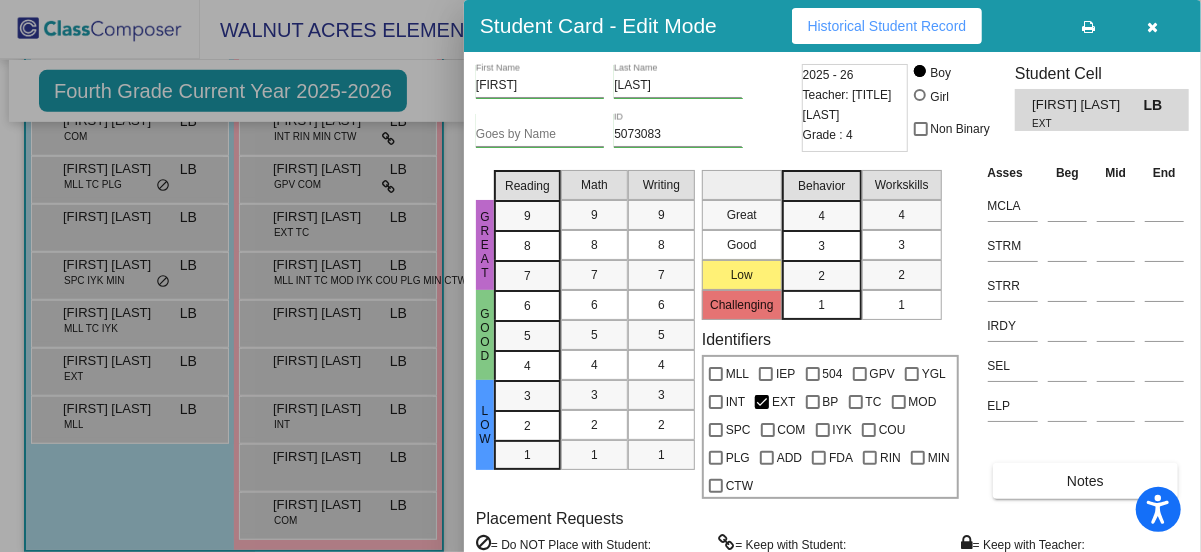 click on "Historical Student Record" at bounding box center (887, 26) 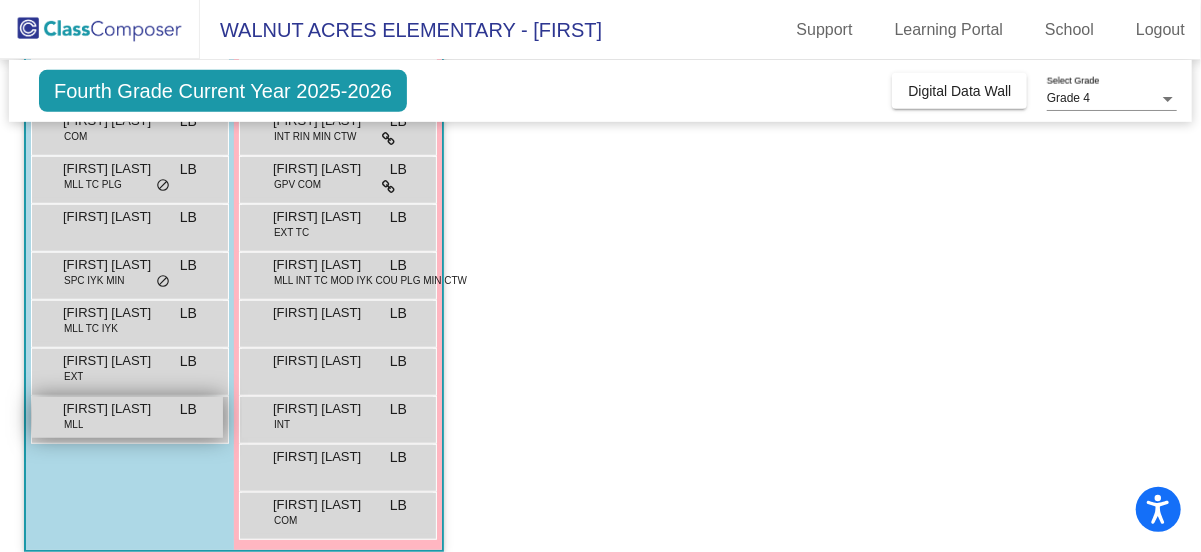 click on "[FIRST] [LAST]" at bounding box center (113, 409) 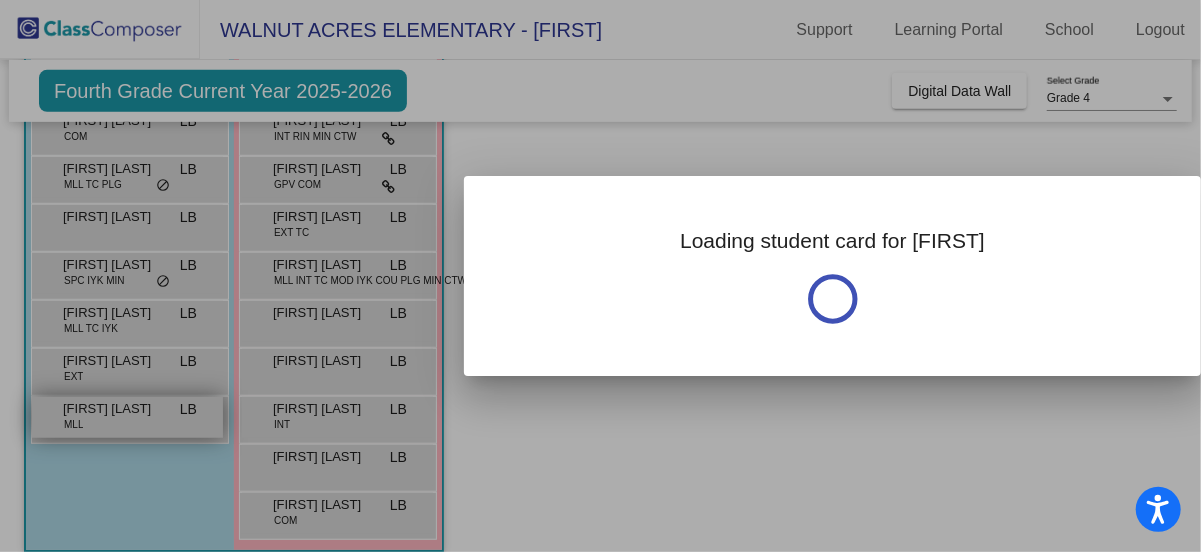 click at bounding box center [600, 276] 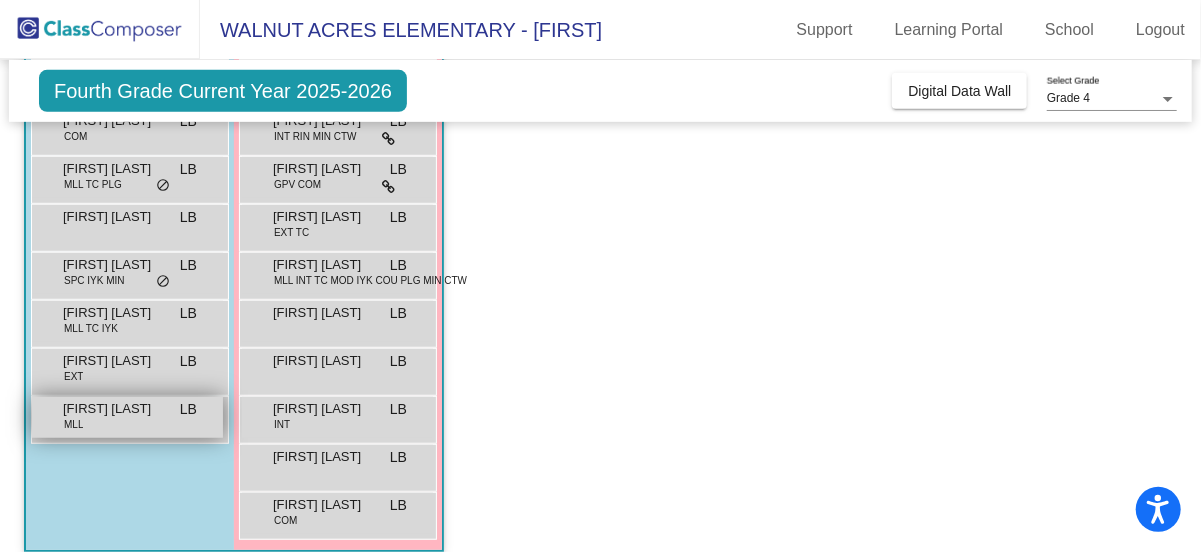 click on "[FIRST] [LAST]" at bounding box center (113, 409) 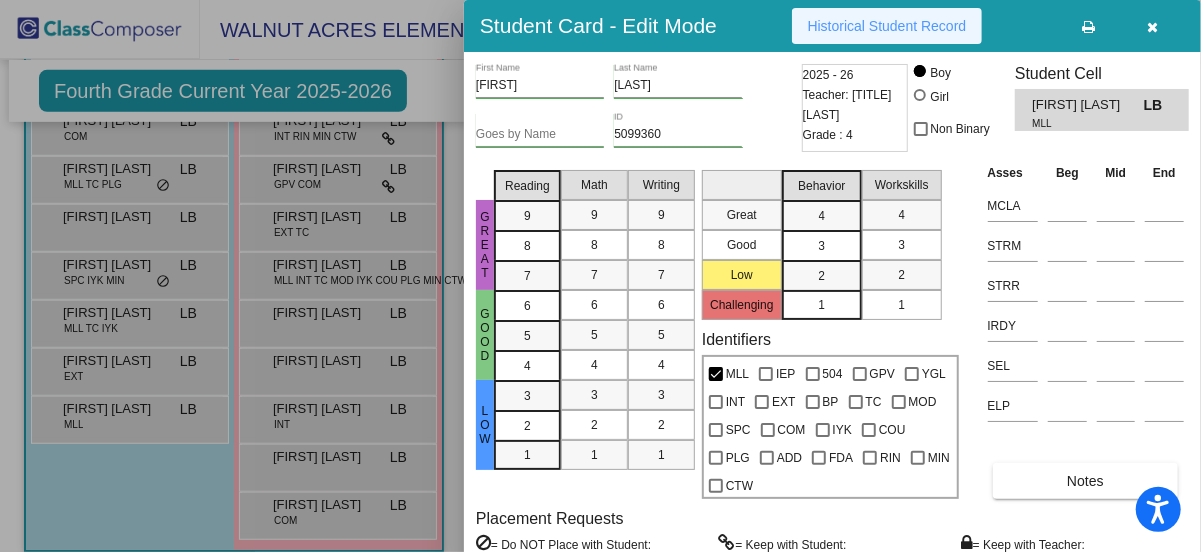 click on "Historical Student Record" at bounding box center (887, 26) 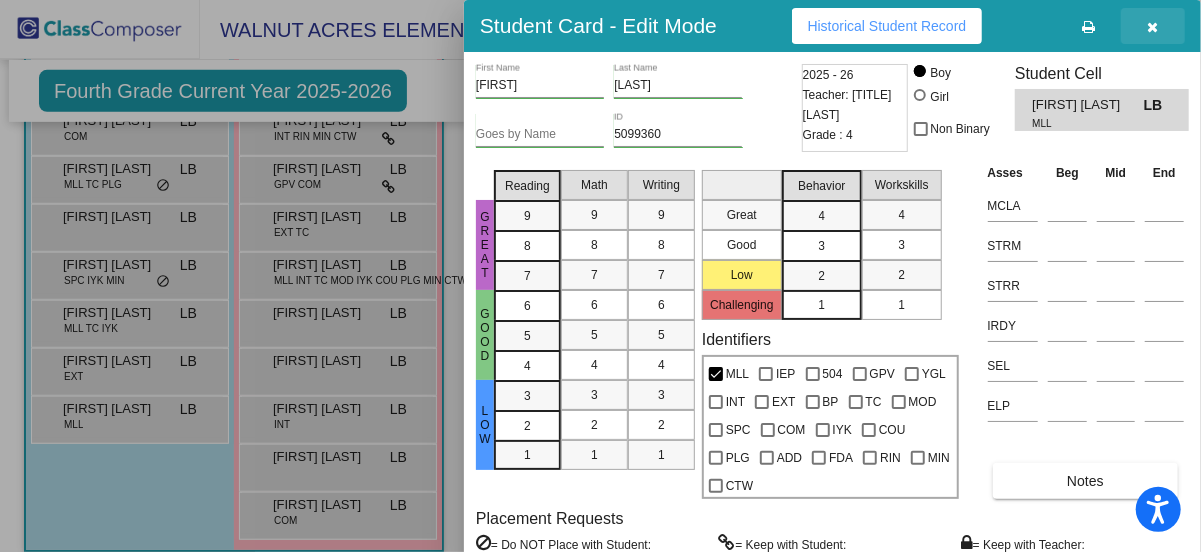 click at bounding box center (1153, 27) 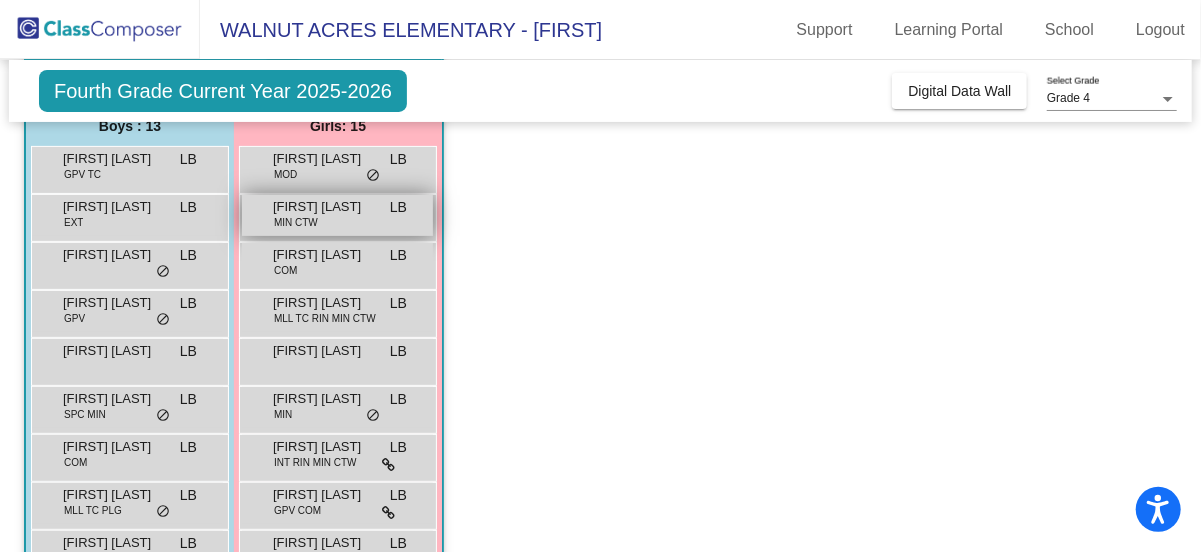 scroll, scrollTop: 120, scrollLeft: 0, axis: vertical 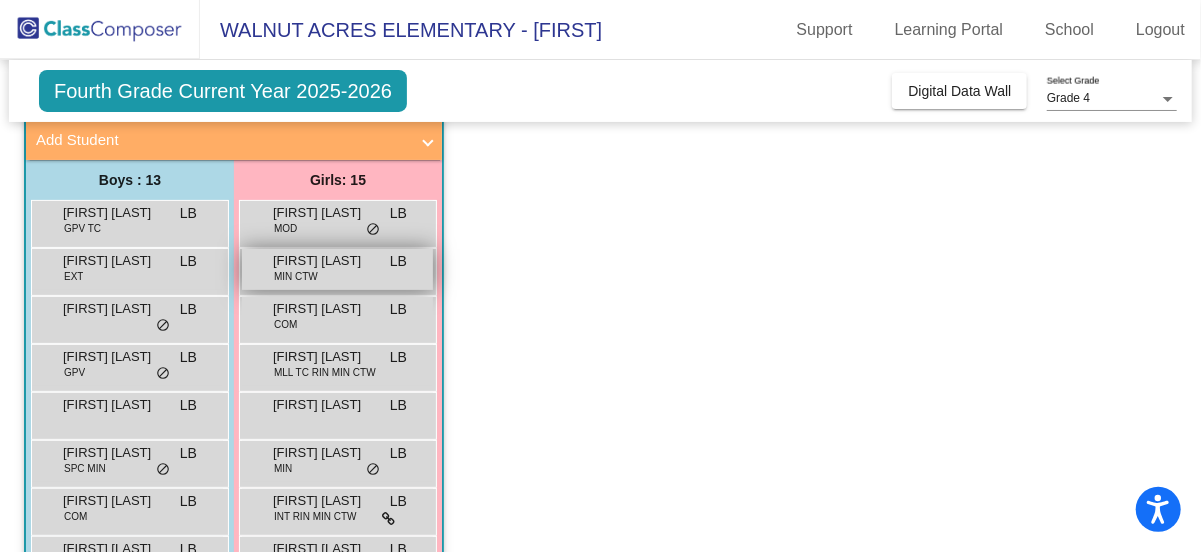 click on "[FIRST] [LAST]" at bounding box center [323, 261] 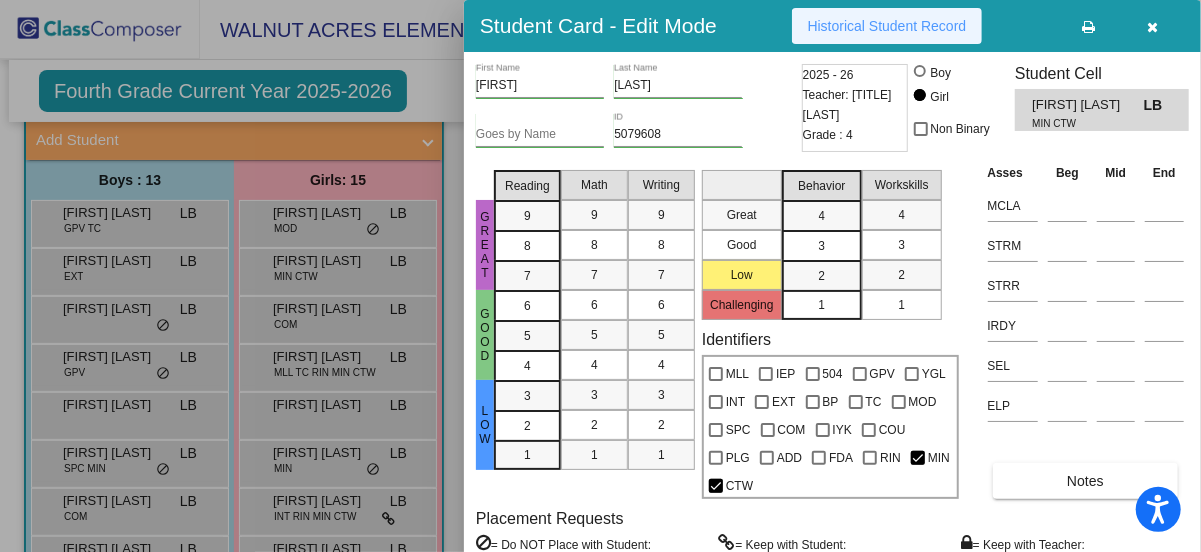click on "Historical Student Record" at bounding box center [887, 26] 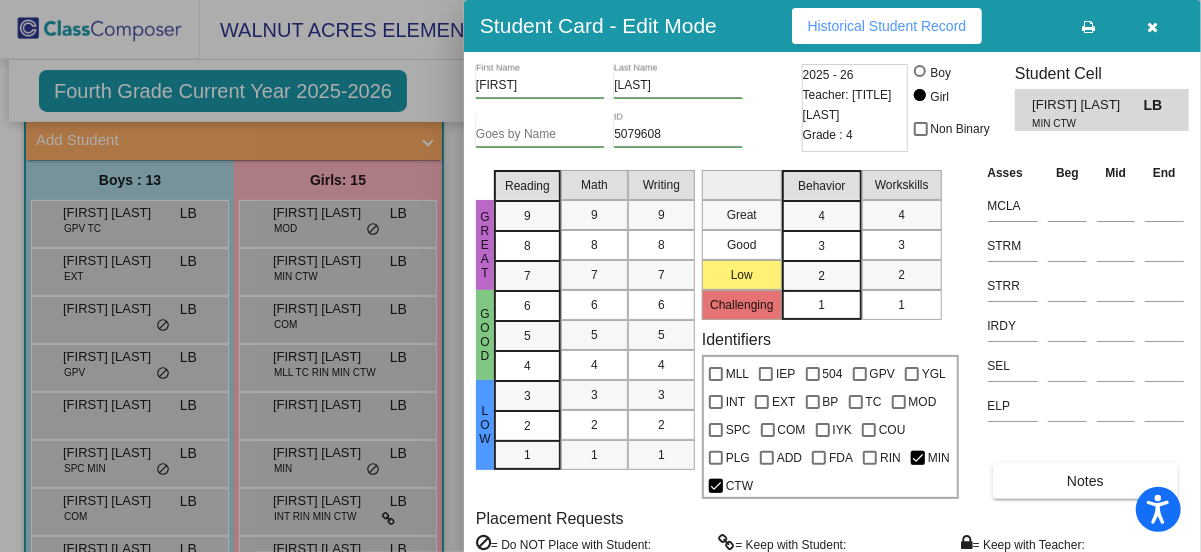 click at bounding box center [1153, 27] 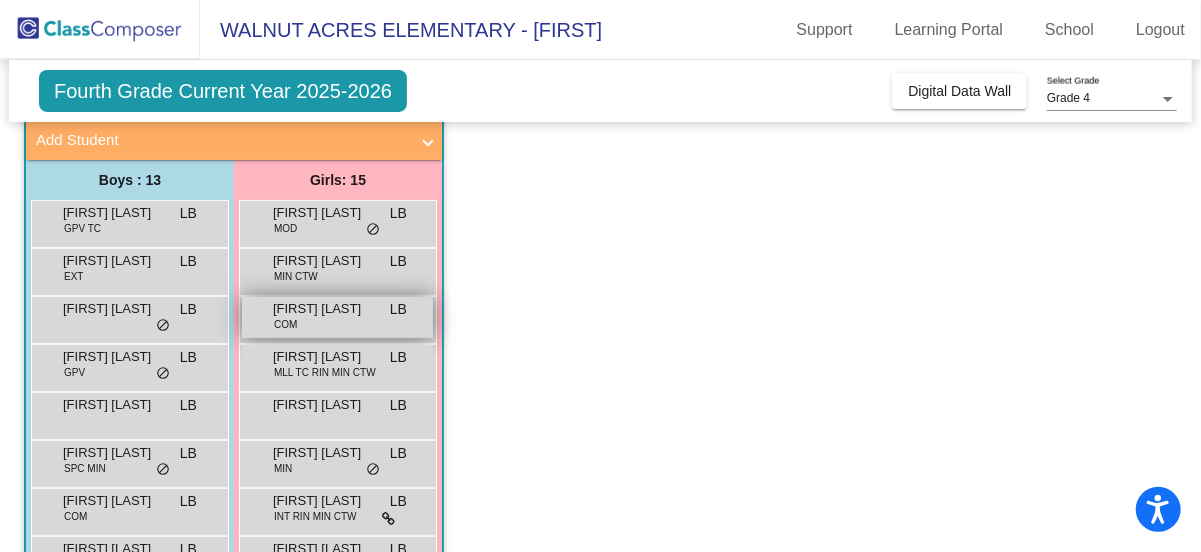 click on "[FIRST] [LAST]" at bounding box center [323, 309] 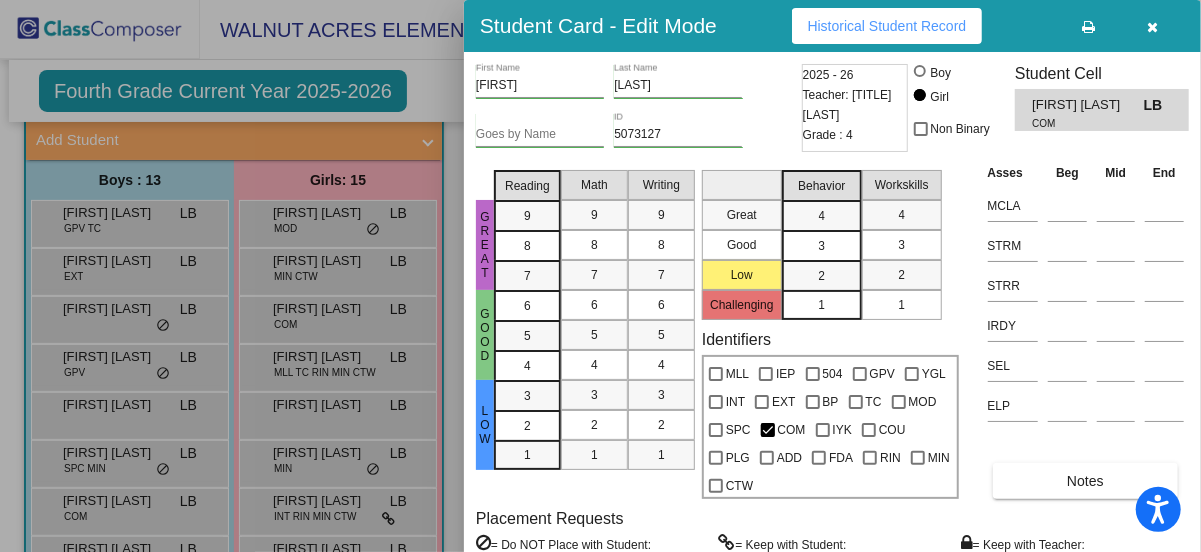 click on "Historical Student Record" at bounding box center [887, 26] 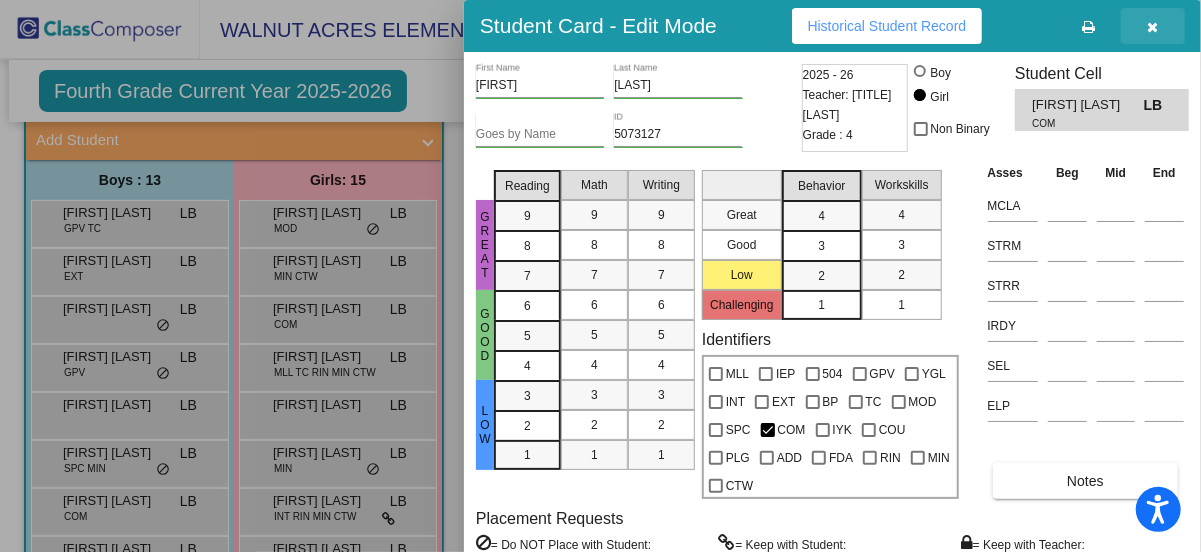 click at bounding box center [1153, 27] 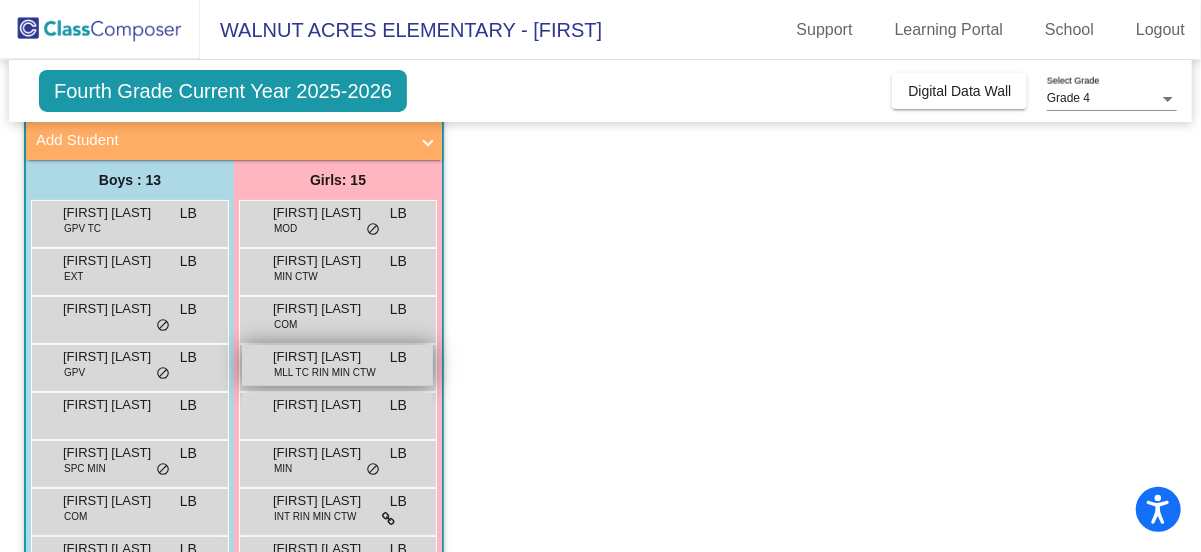 click on "MLL TC RIN MIN CTW" at bounding box center (325, 372) 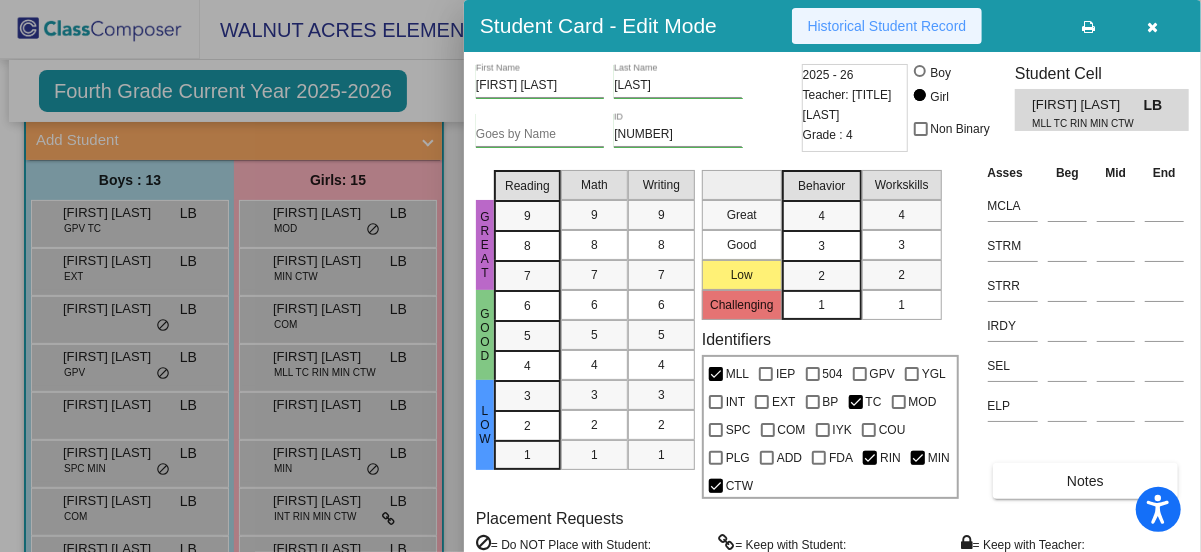 click on "Historical Student Record" at bounding box center [887, 26] 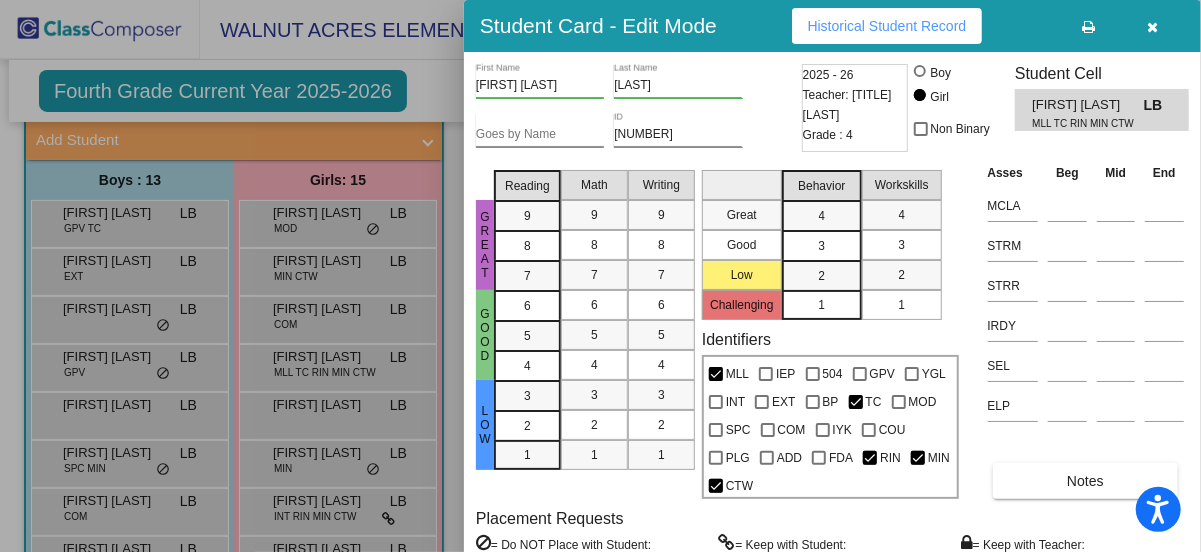 click at bounding box center (1153, 27) 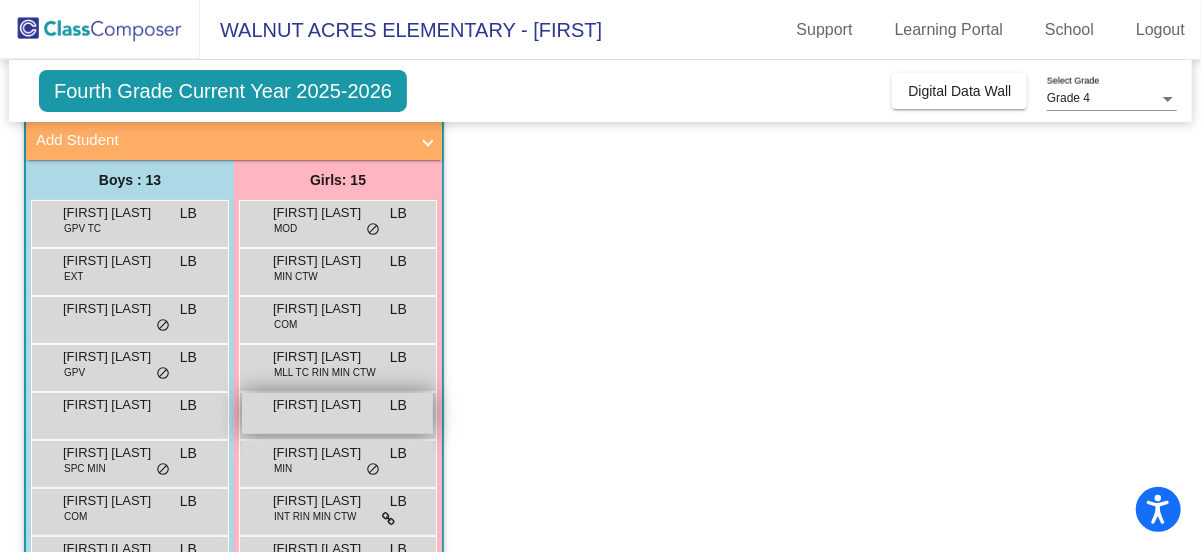click on "[FIRST] [LAST]" at bounding box center (323, 405) 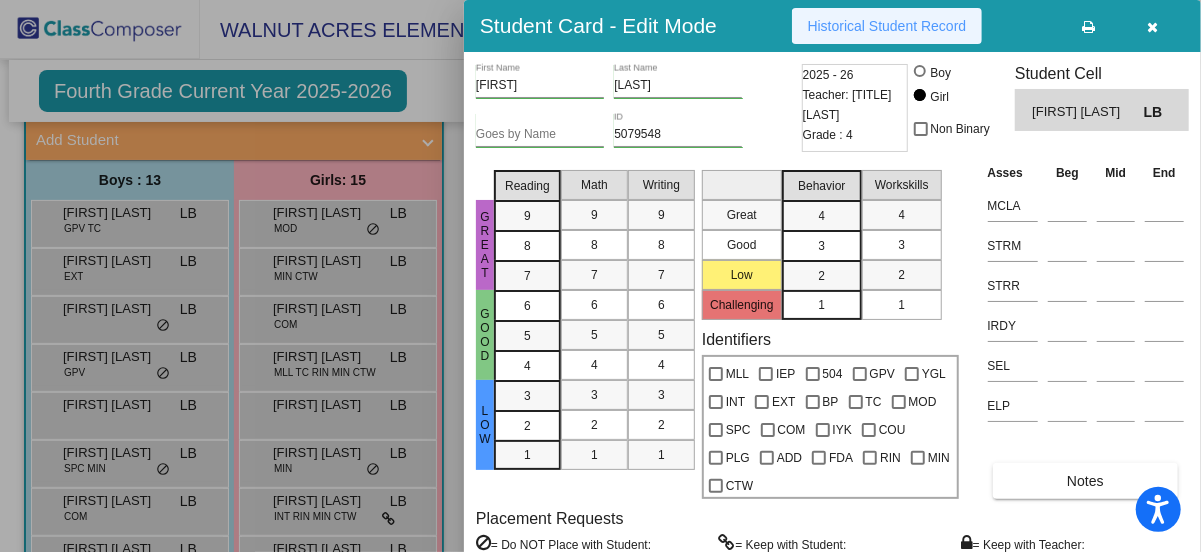 click on "Historical Student Record" at bounding box center (887, 26) 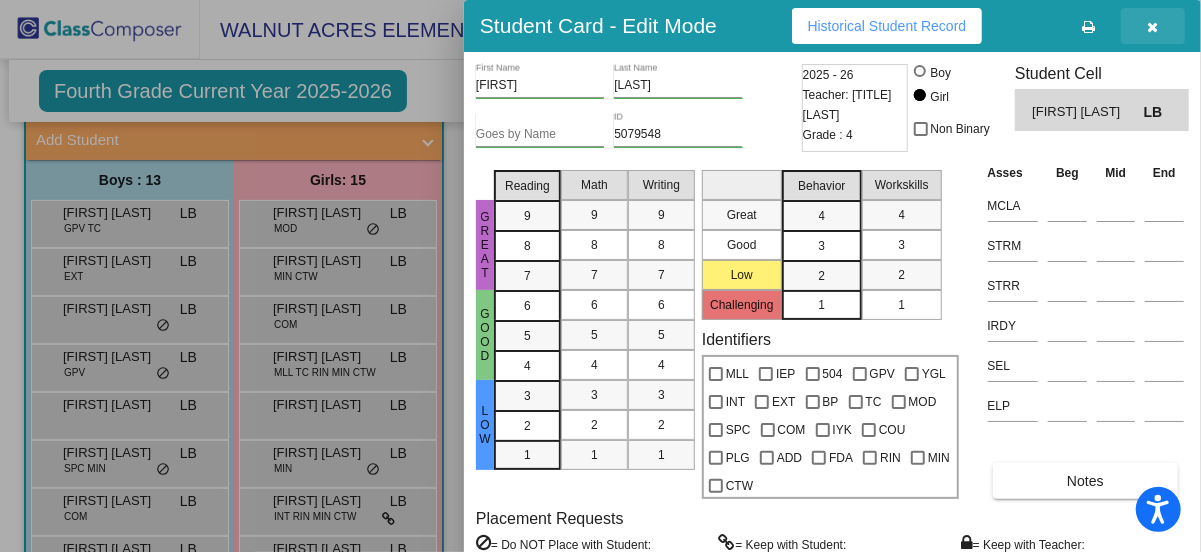 click at bounding box center [1153, 27] 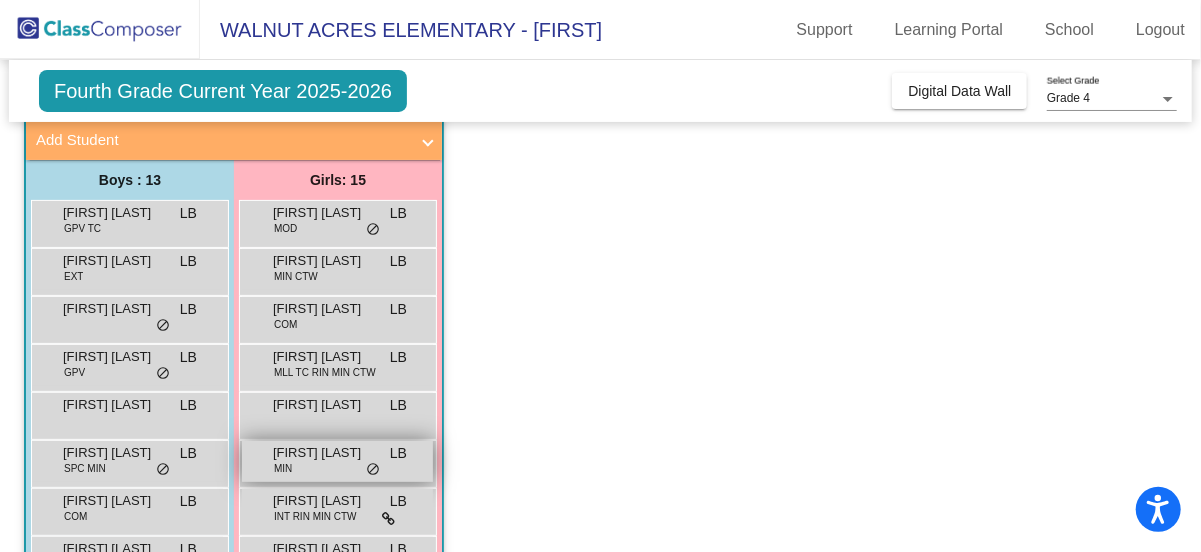 click on "[FIRST] [LAST]" at bounding box center (323, 453) 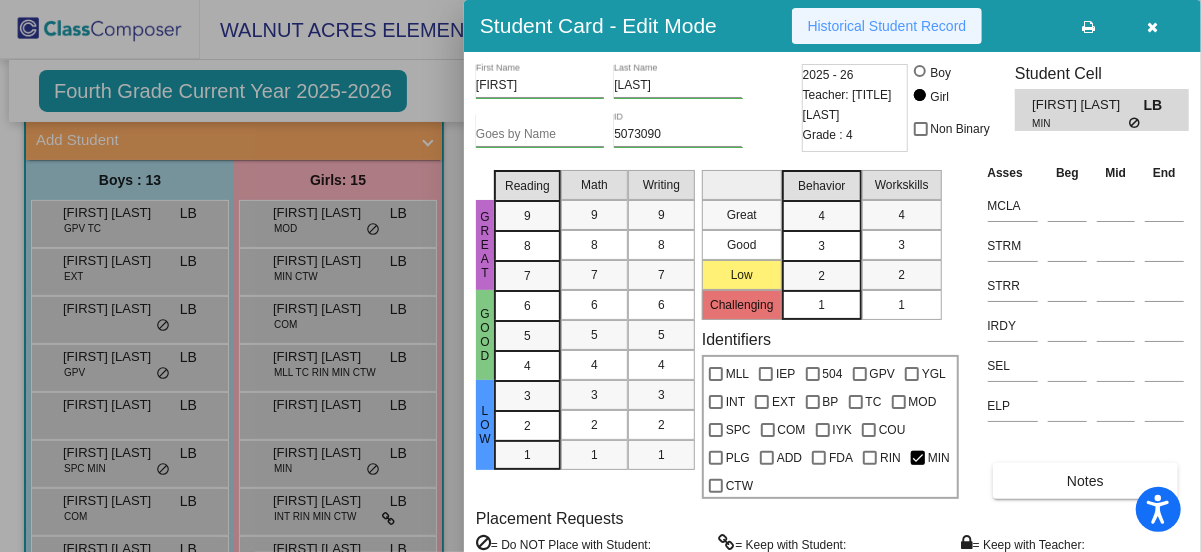 click on "Historical Student Record" at bounding box center [887, 26] 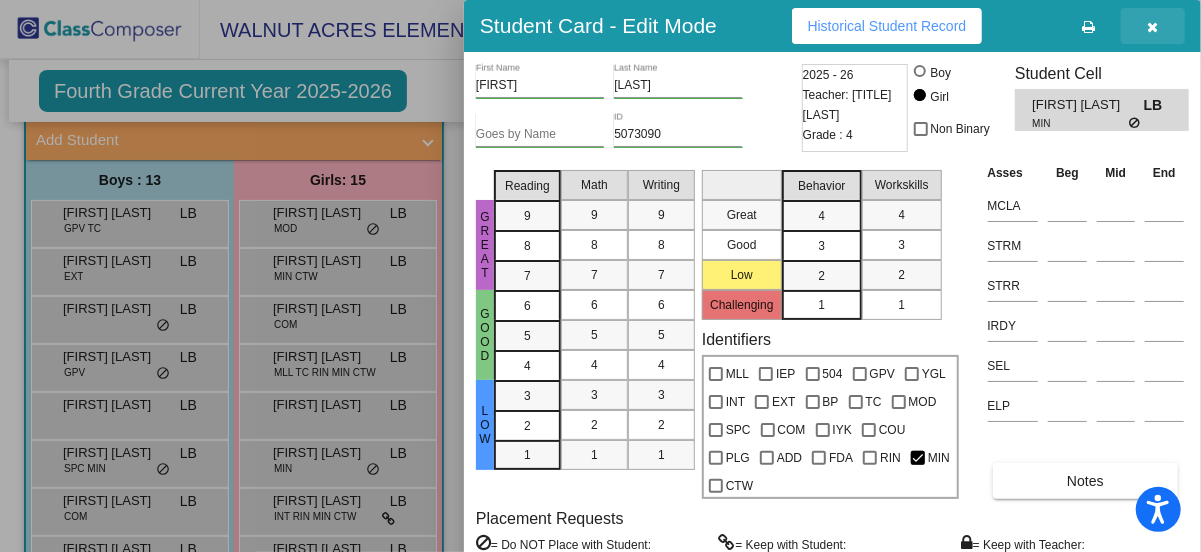 click at bounding box center (1153, 27) 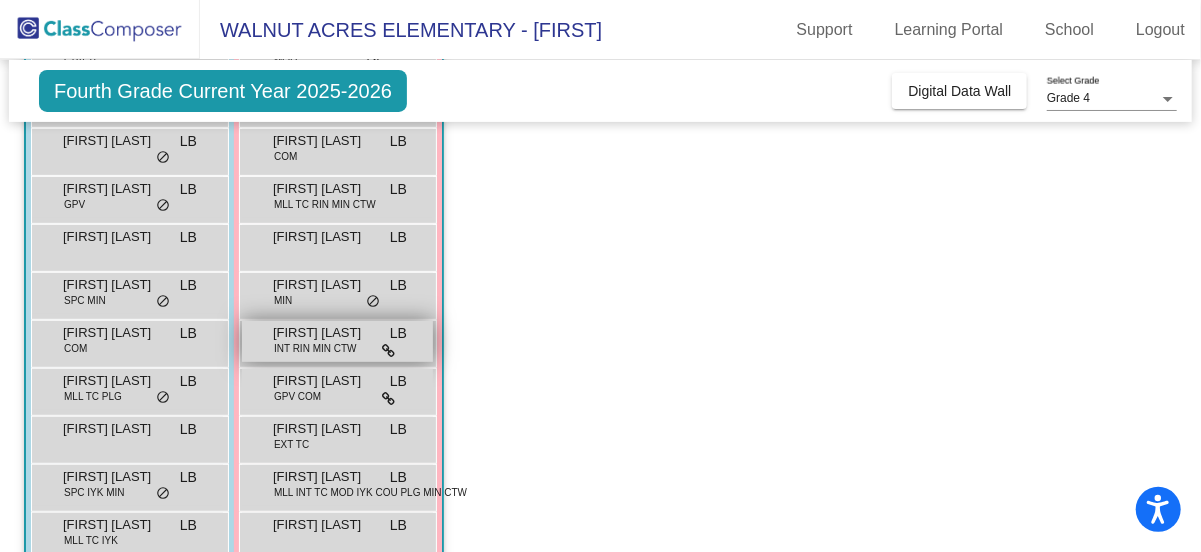 scroll, scrollTop: 320, scrollLeft: 0, axis: vertical 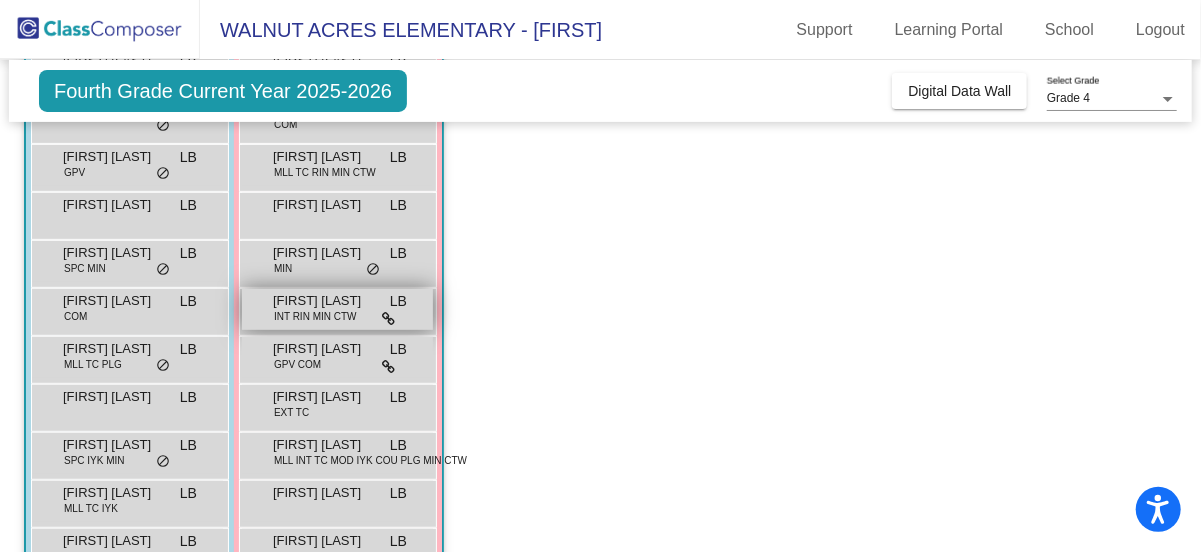 click on "INT RIN MIN CTW" at bounding box center [315, 316] 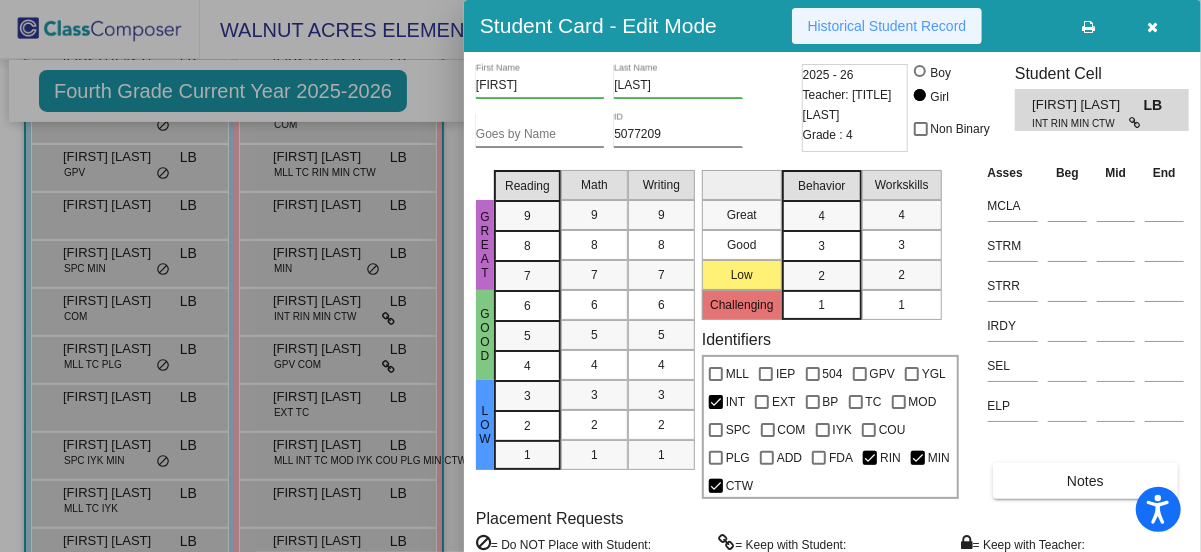 click on "Historical Student Record" at bounding box center (887, 26) 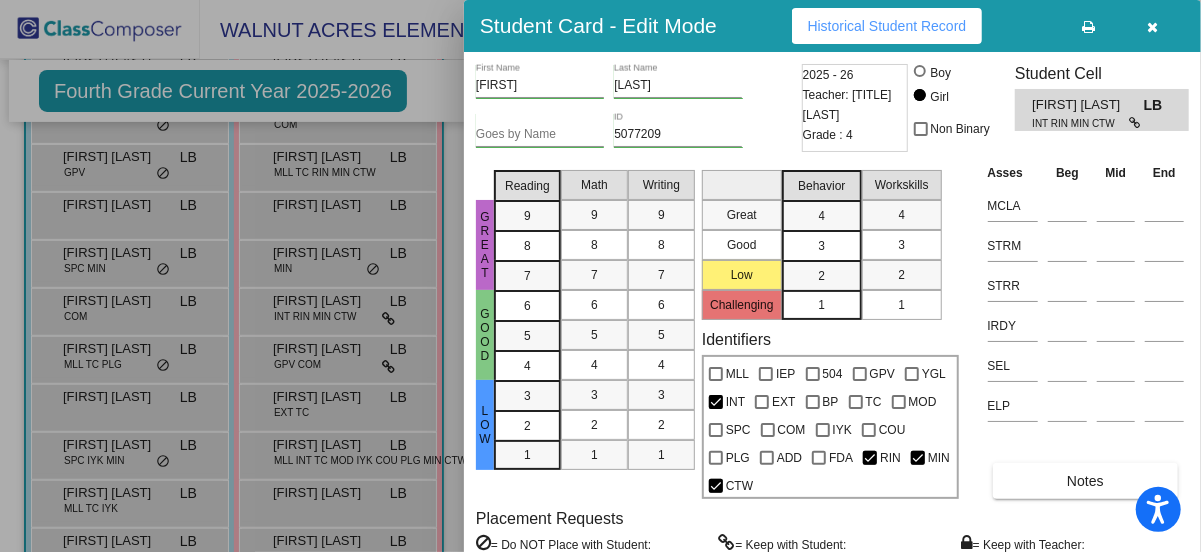 click on "Historical Student Record" at bounding box center [887, 26] 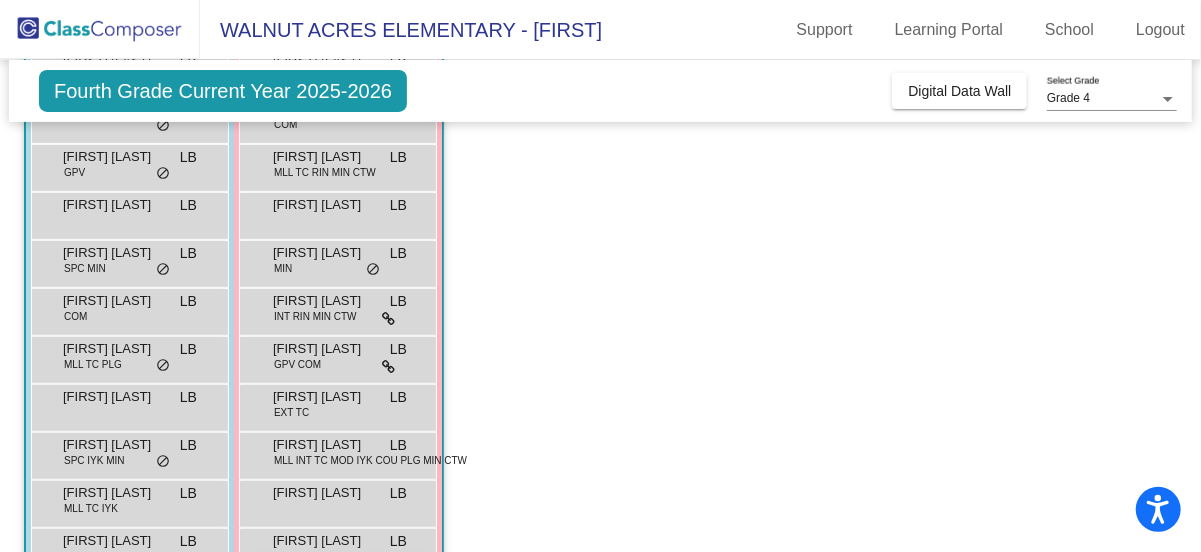scroll, scrollTop: 220, scrollLeft: 0, axis: vertical 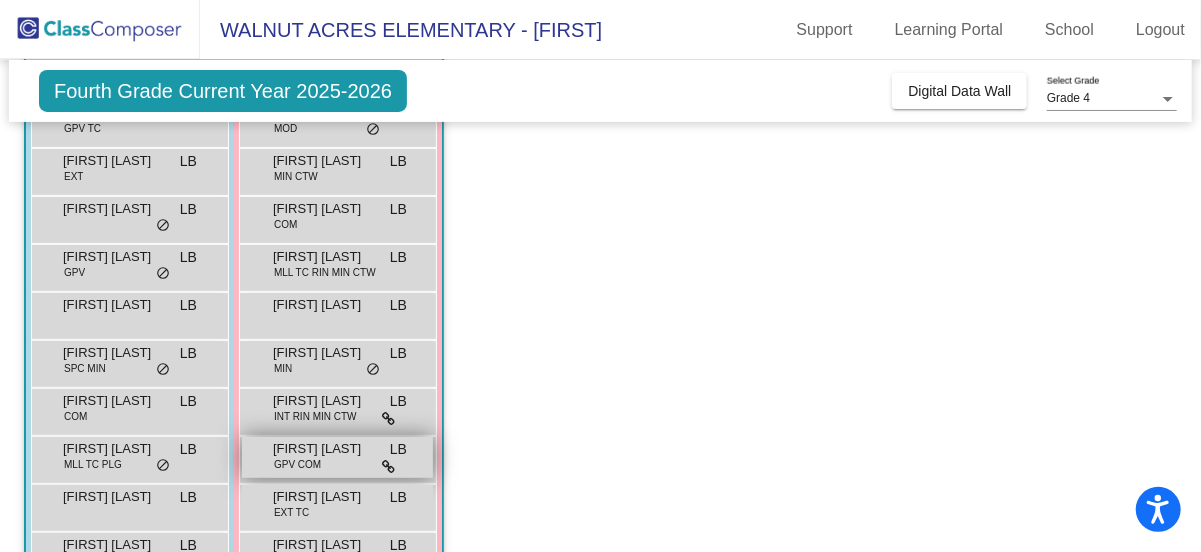 click on "[FIRST] [LAST]" at bounding box center (323, 449) 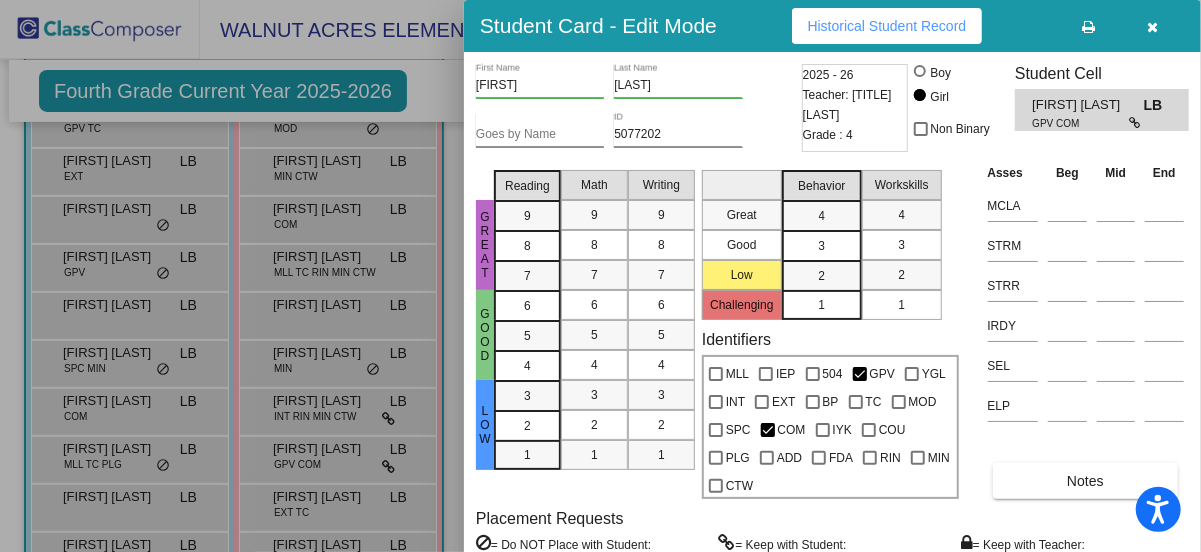 click on "Historical Student Record" at bounding box center [887, 26] 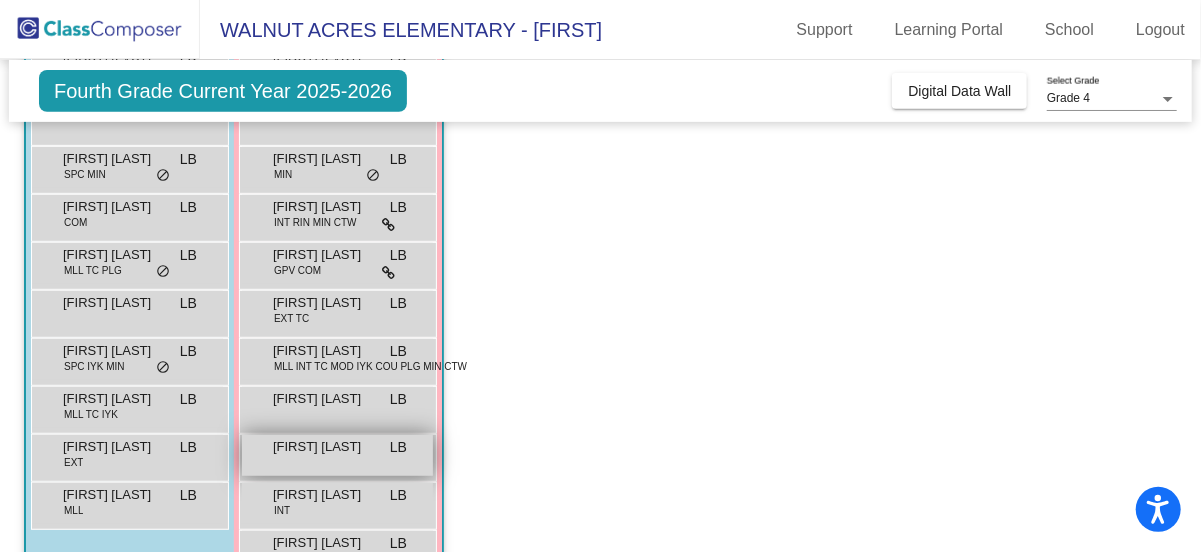 scroll, scrollTop: 420, scrollLeft: 0, axis: vertical 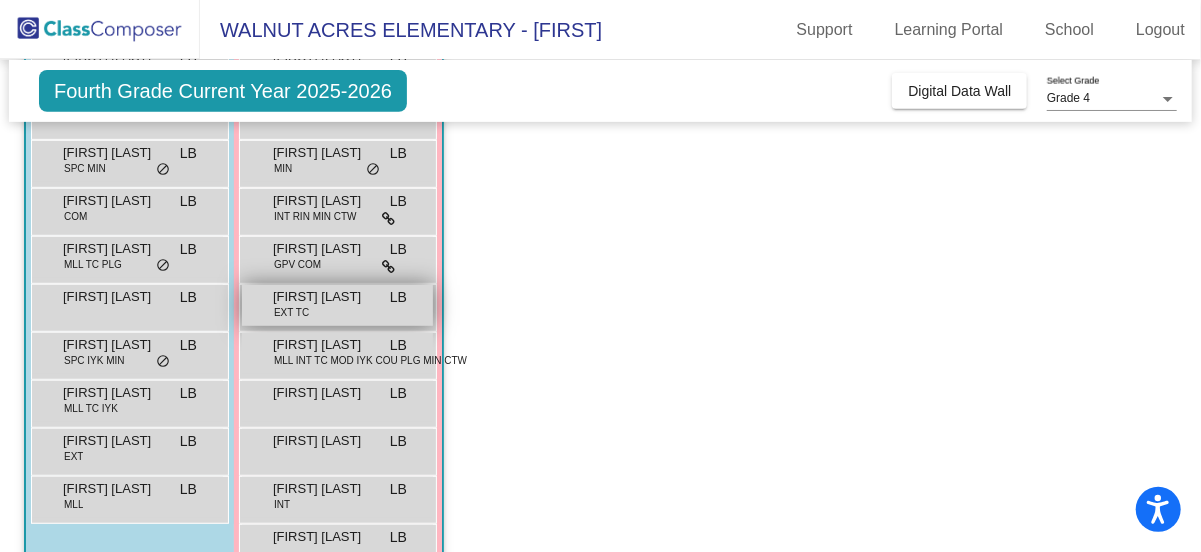 click on "[FIRST] [LAST]" at bounding box center [323, 297] 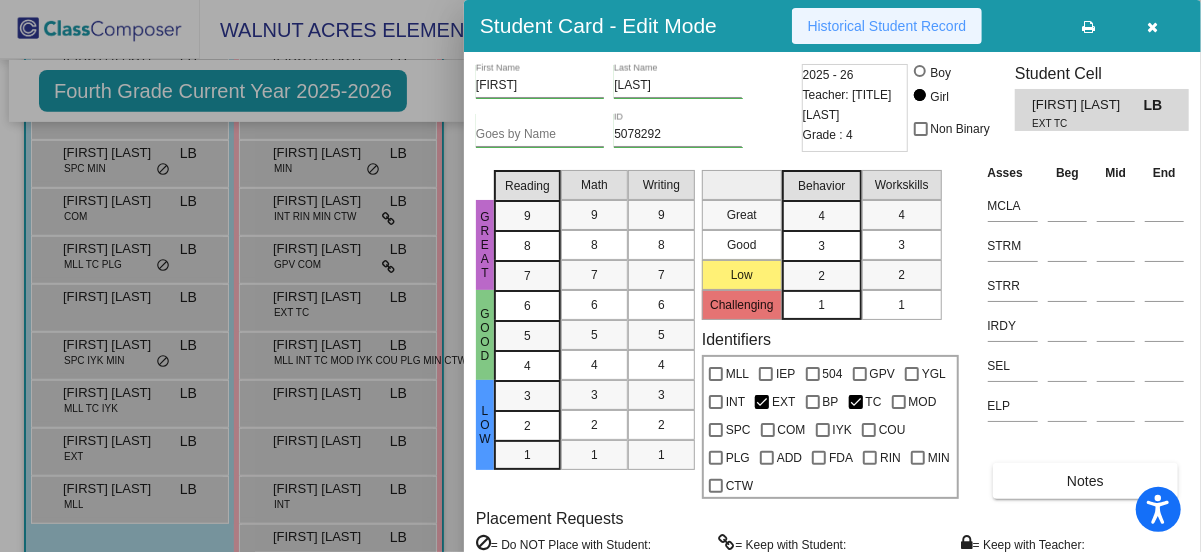 click on "Historical Student Record" at bounding box center [887, 26] 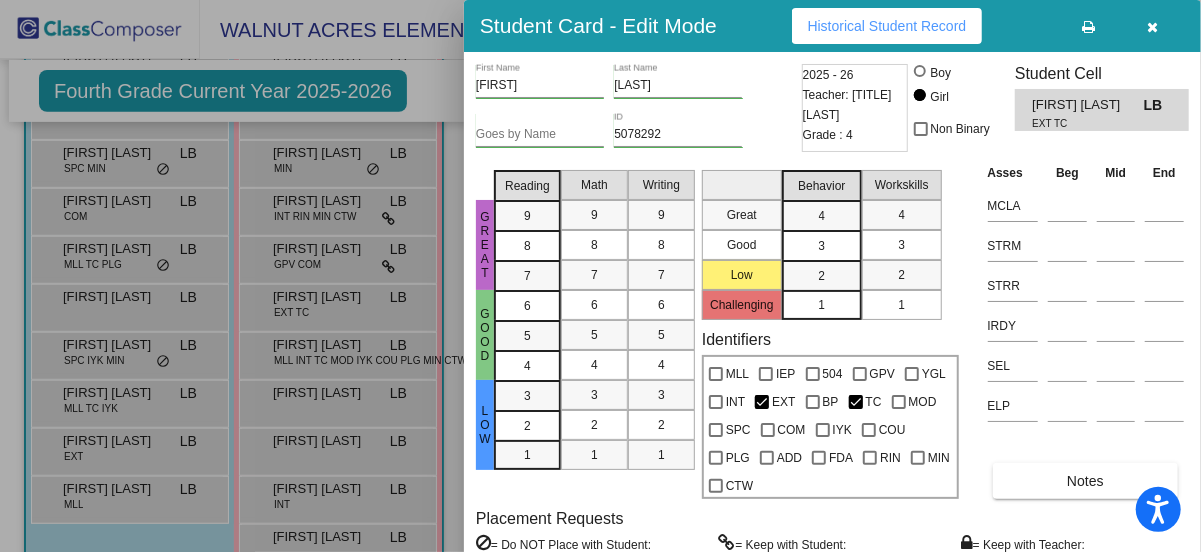 click at bounding box center [1153, 26] 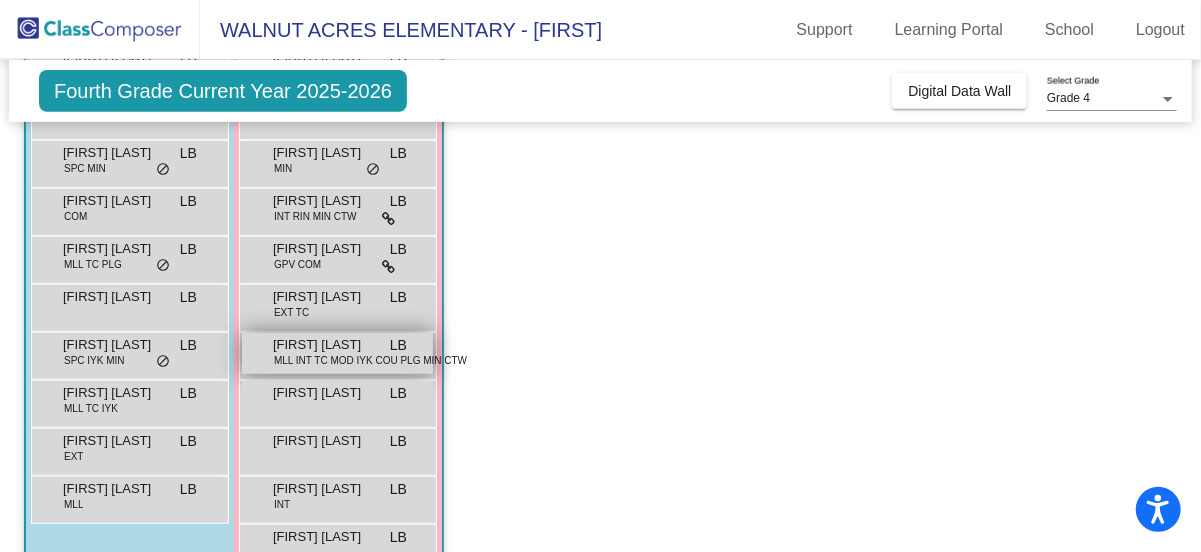 click on "[FIRST] [LAST]" at bounding box center (323, 345) 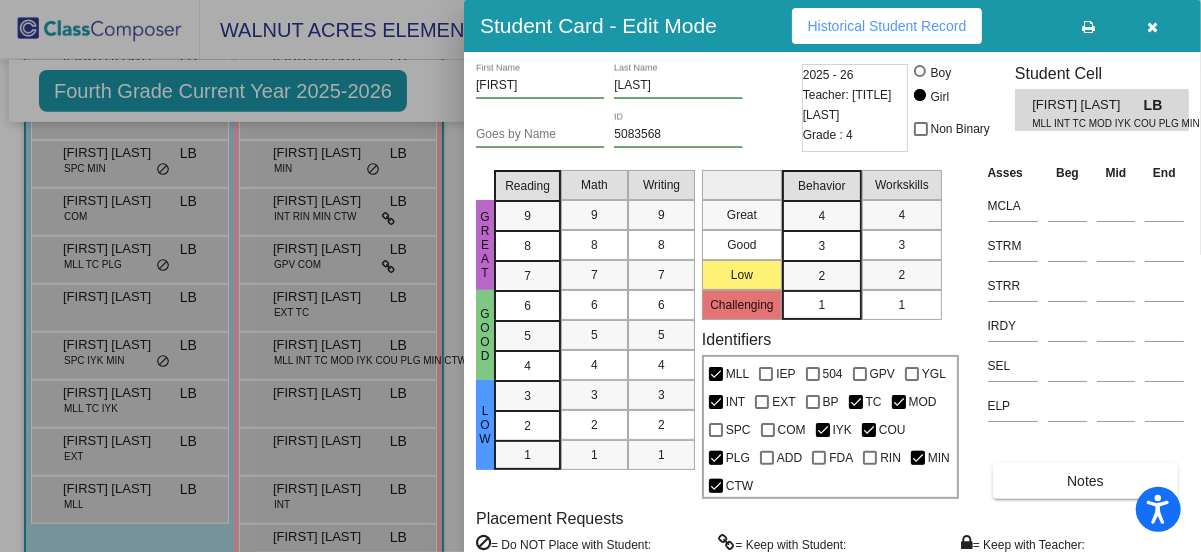 click on "Historical Student Record" at bounding box center [887, 26] 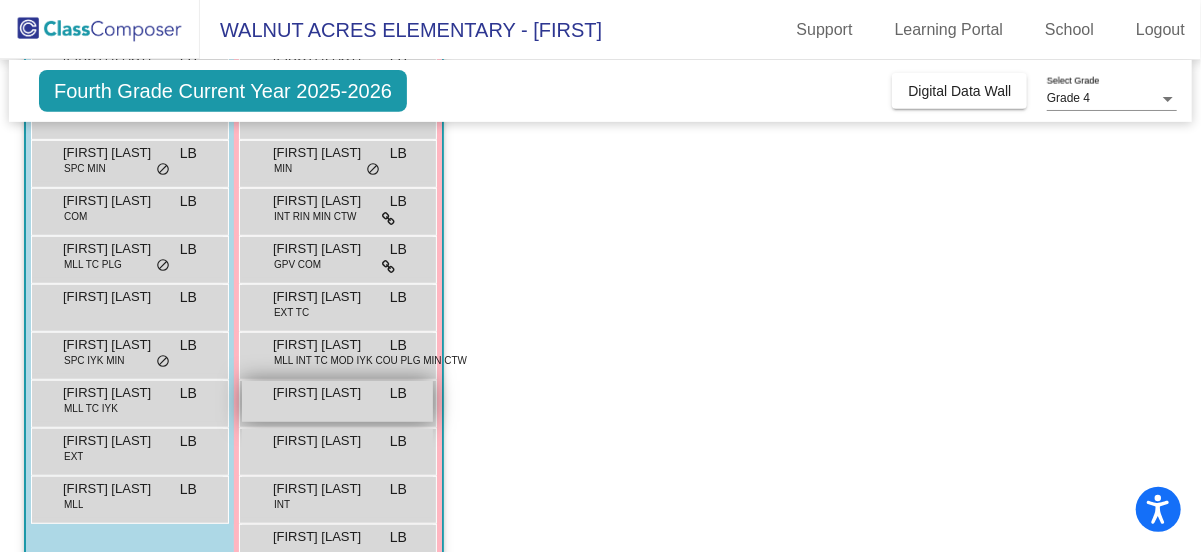 click on "[FIRST] [LAST]" at bounding box center (323, 393) 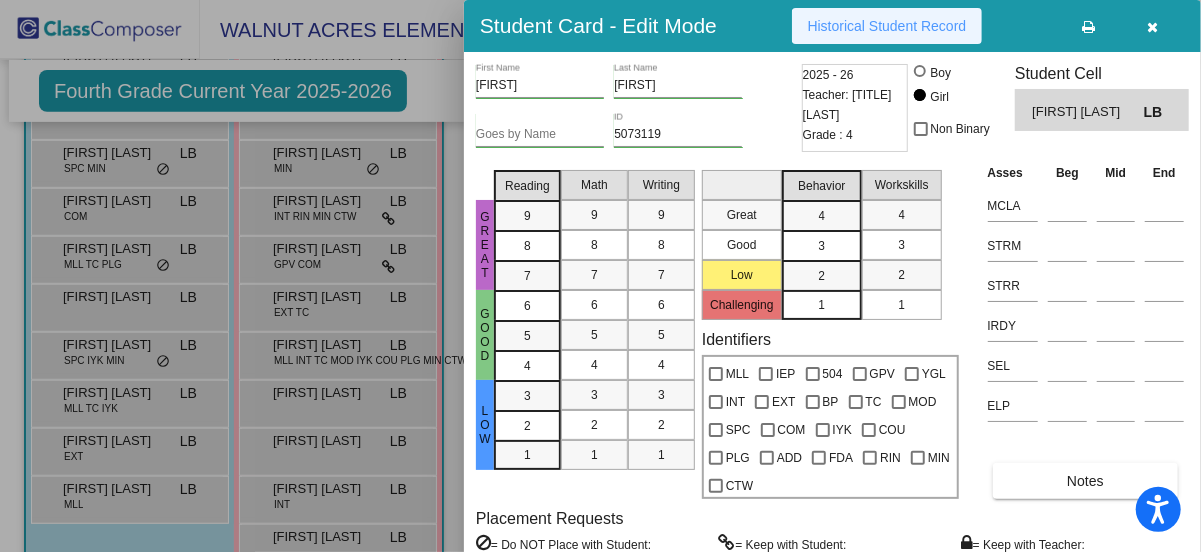 click on "Historical Student Record" at bounding box center (887, 26) 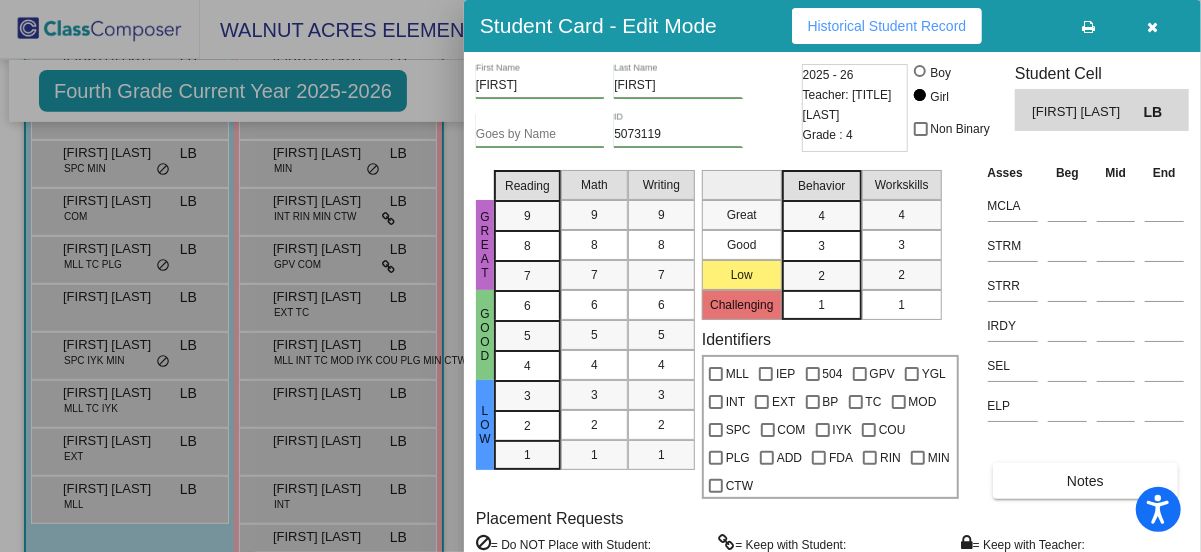 click at bounding box center [1153, 27] 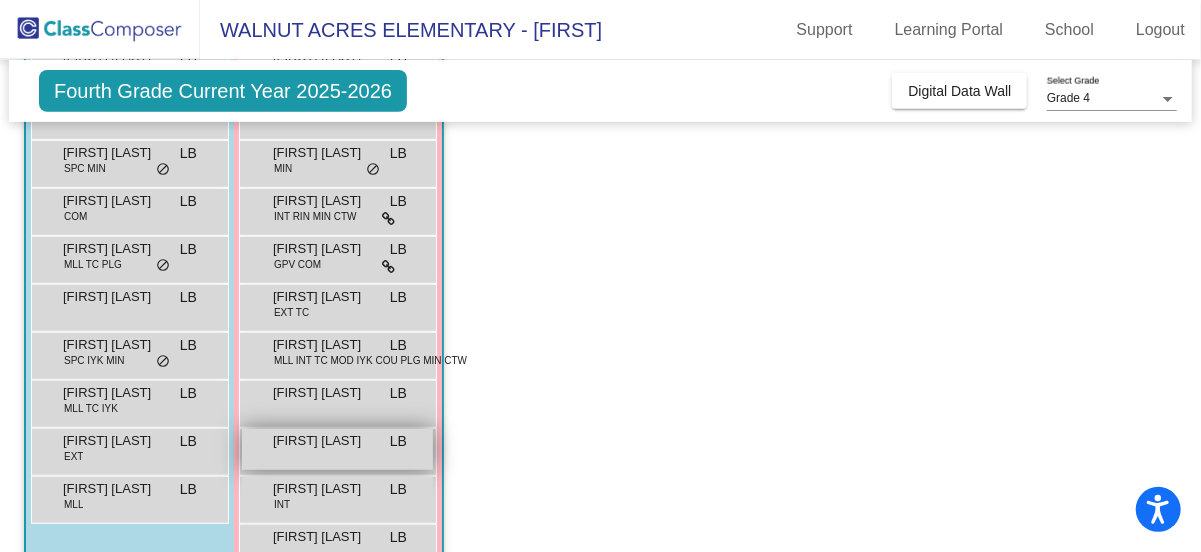scroll, scrollTop: 520, scrollLeft: 0, axis: vertical 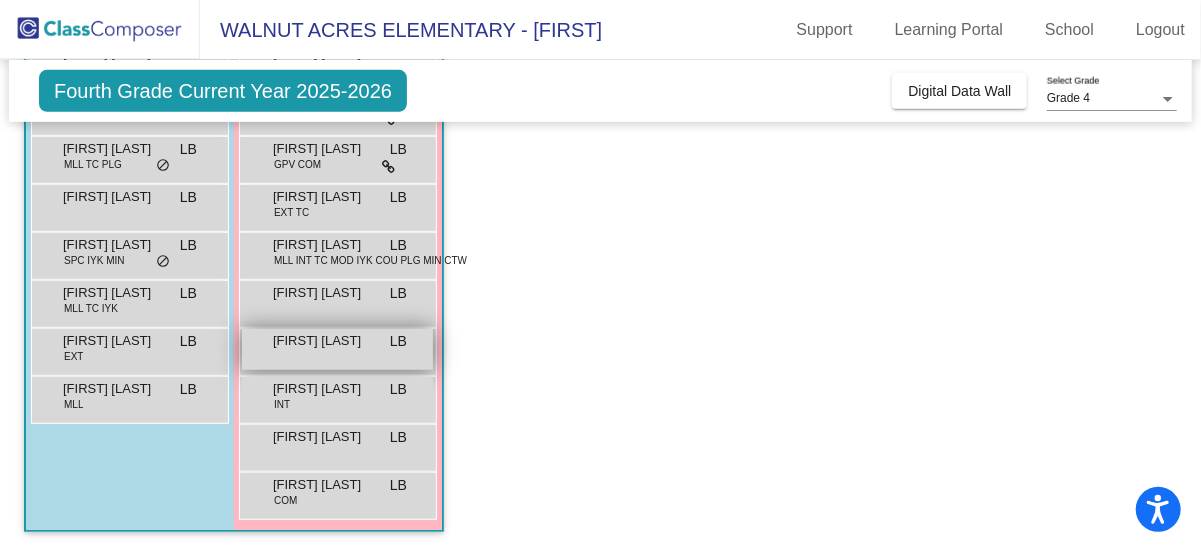 click on "[FIRST] [LAST]" at bounding box center [323, 341] 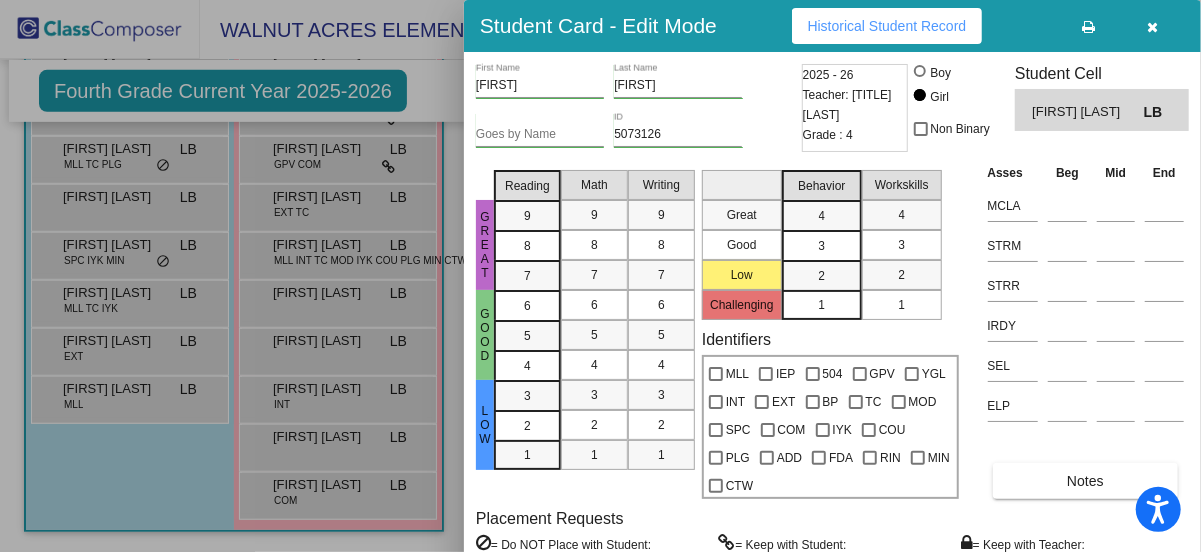click on "Historical Student Record" at bounding box center [887, 26] 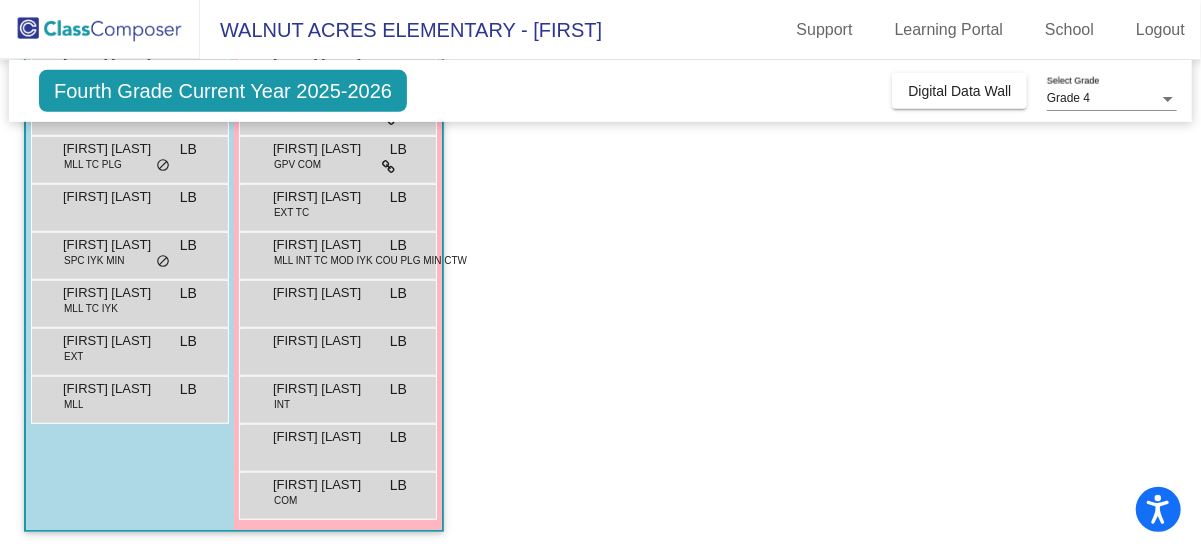 click on "[FIRST] [LAST] INT LB lock do_not_disturb_alt" at bounding box center [337, 397] 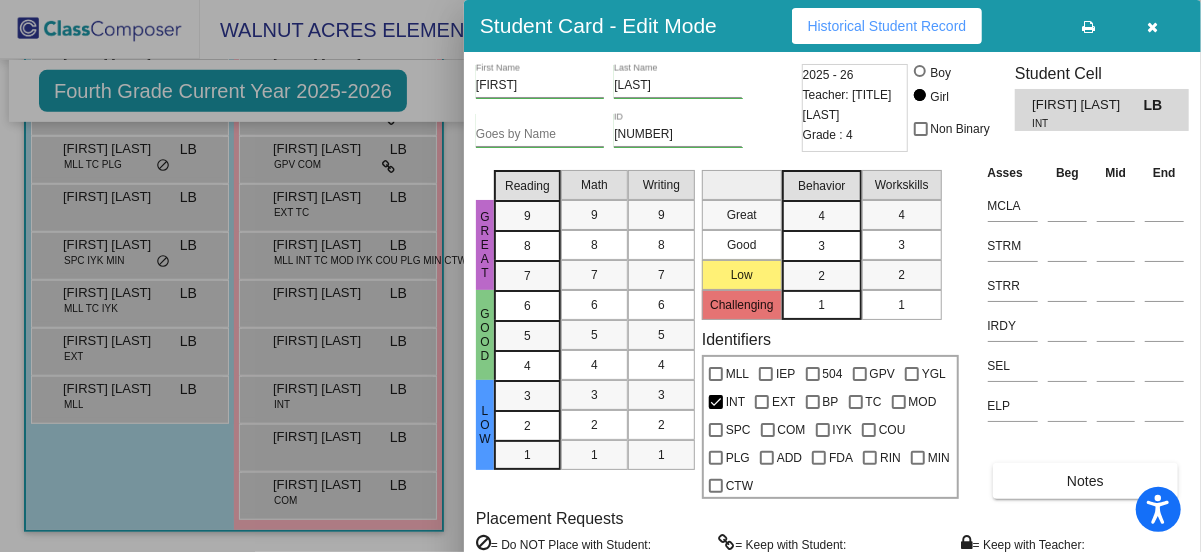 click on "Historical Student Record" at bounding box center [887, 26] 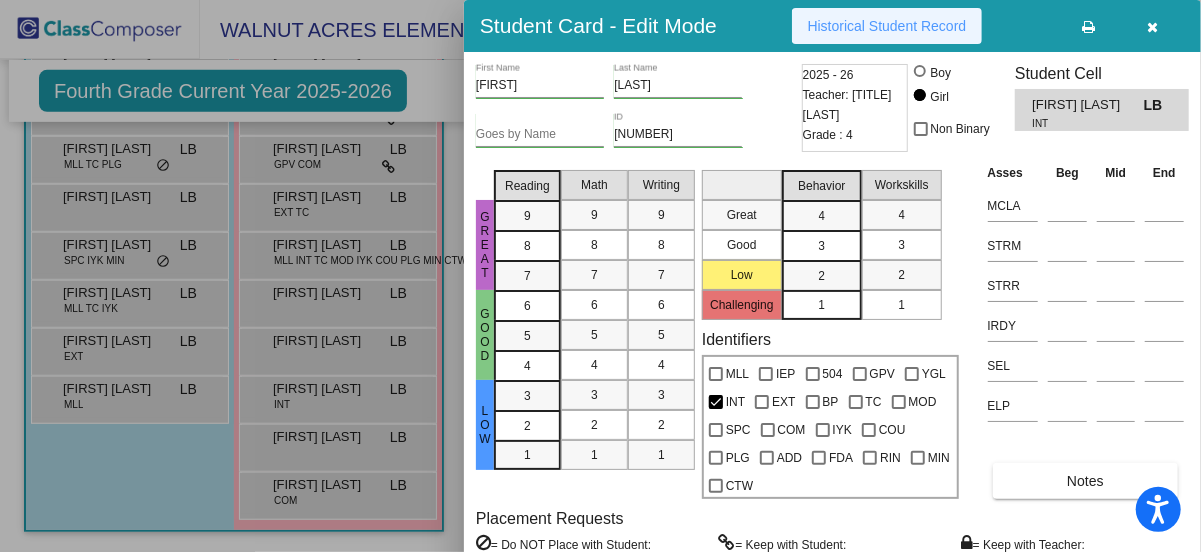 click on "Historical Student Record" at bounding box center (887, 26) 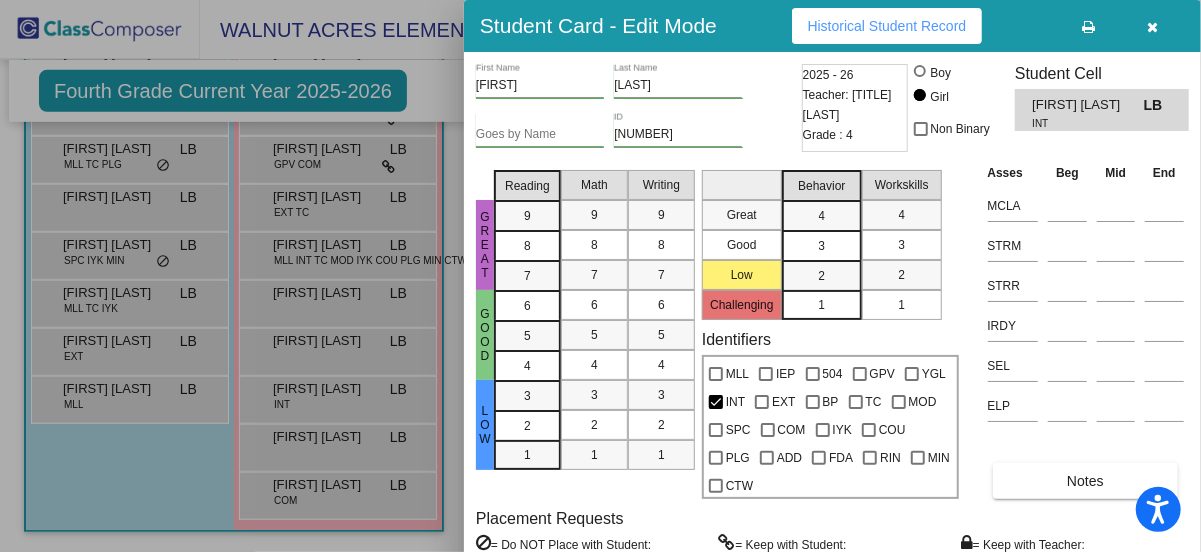 click at bounding box center (1153, 27) 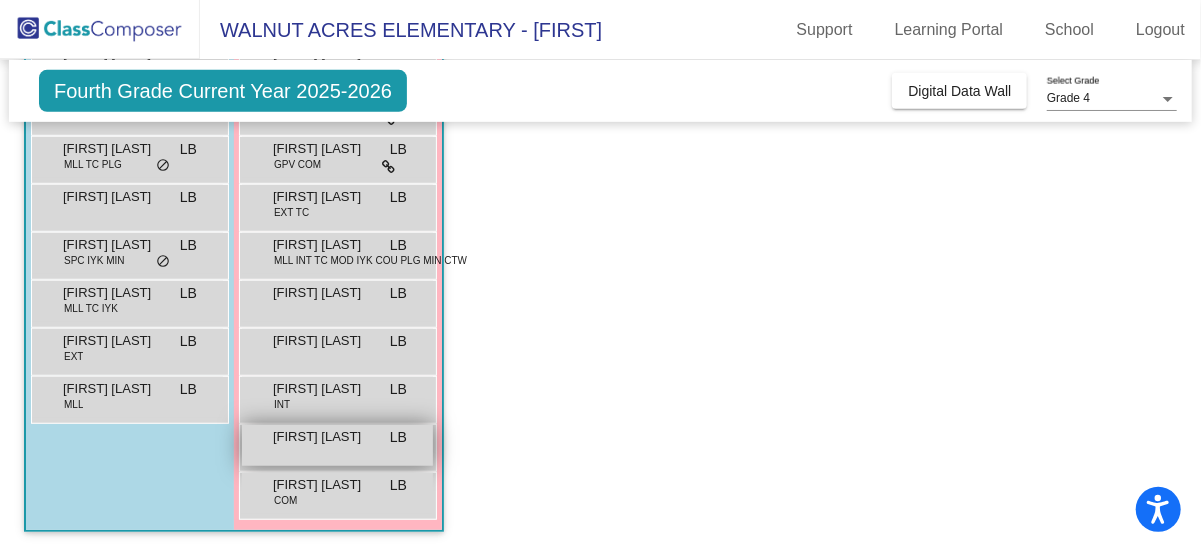 click on "[FIRST] [LAST]" at bounding box center [323, 437] 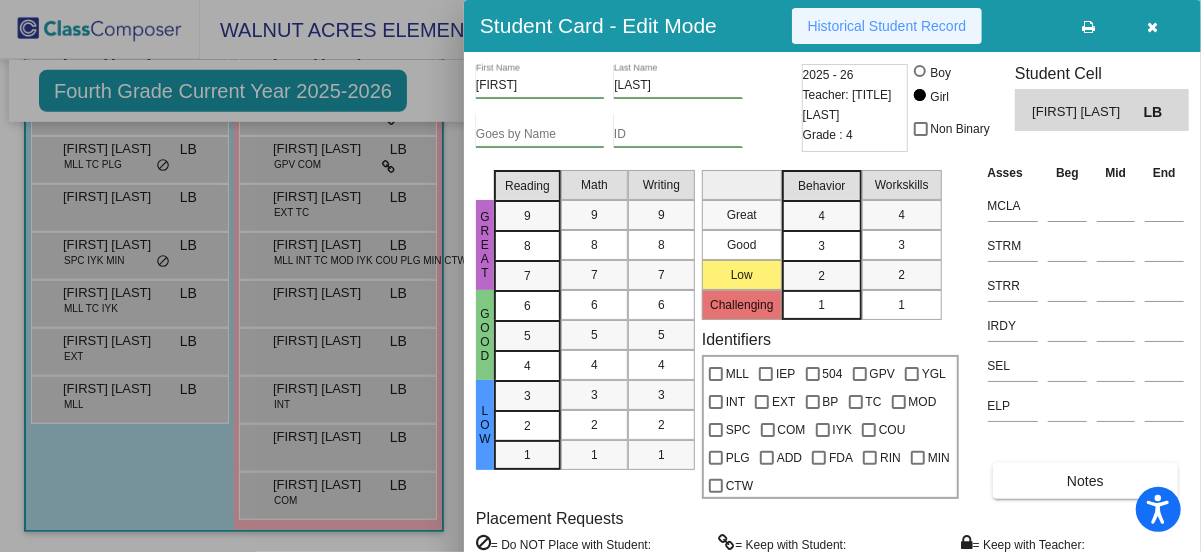 click on "Historical Student Record" at bounding box center (887, 26) 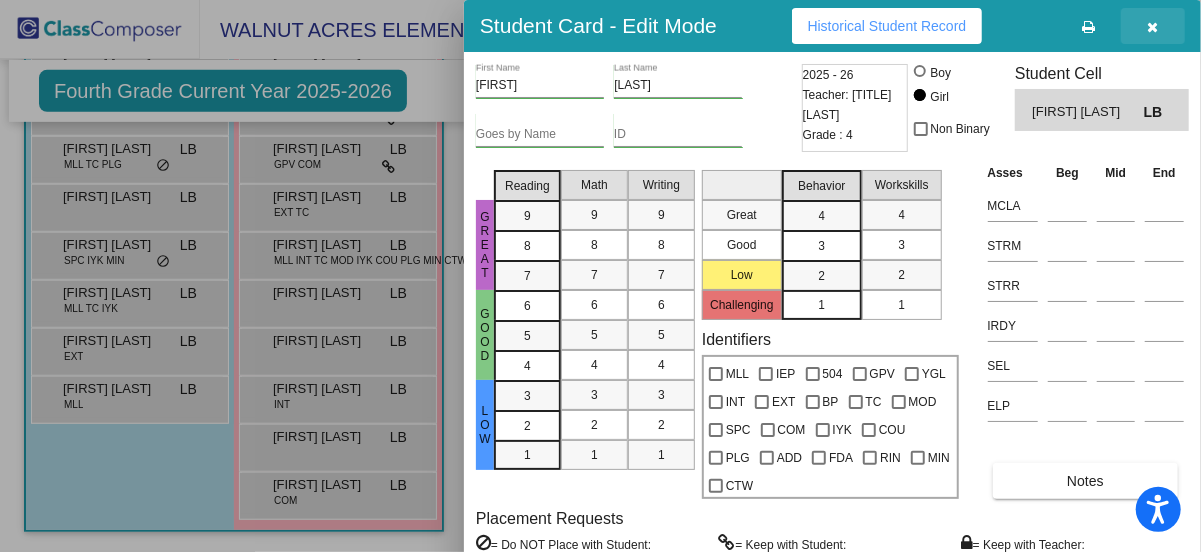 click at bounding box center (1153, 27) 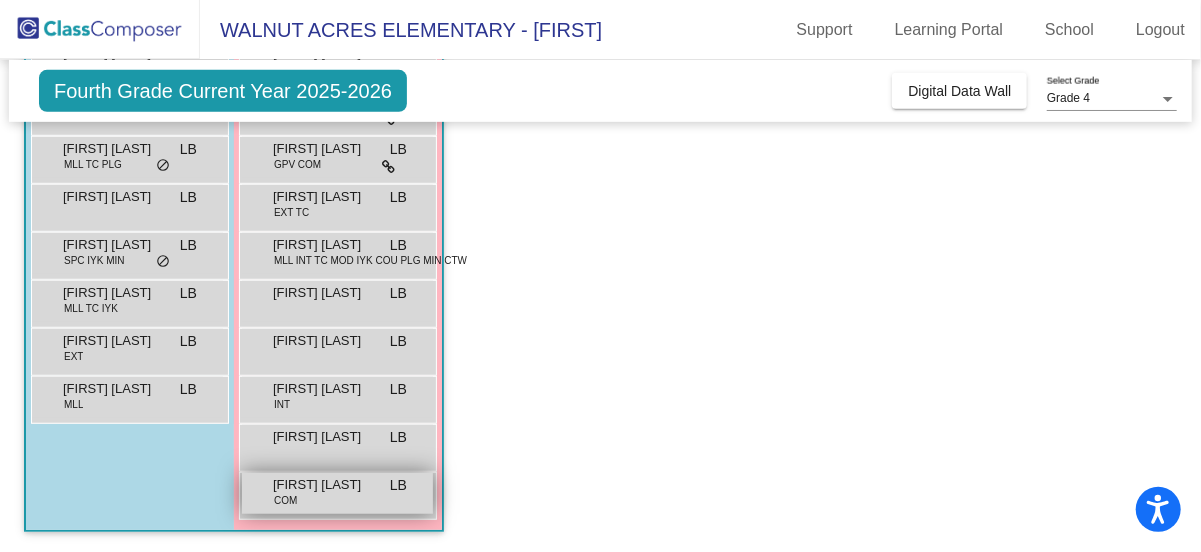 click on "[FIRST] [LAST]" at bounding box center (323, 485) 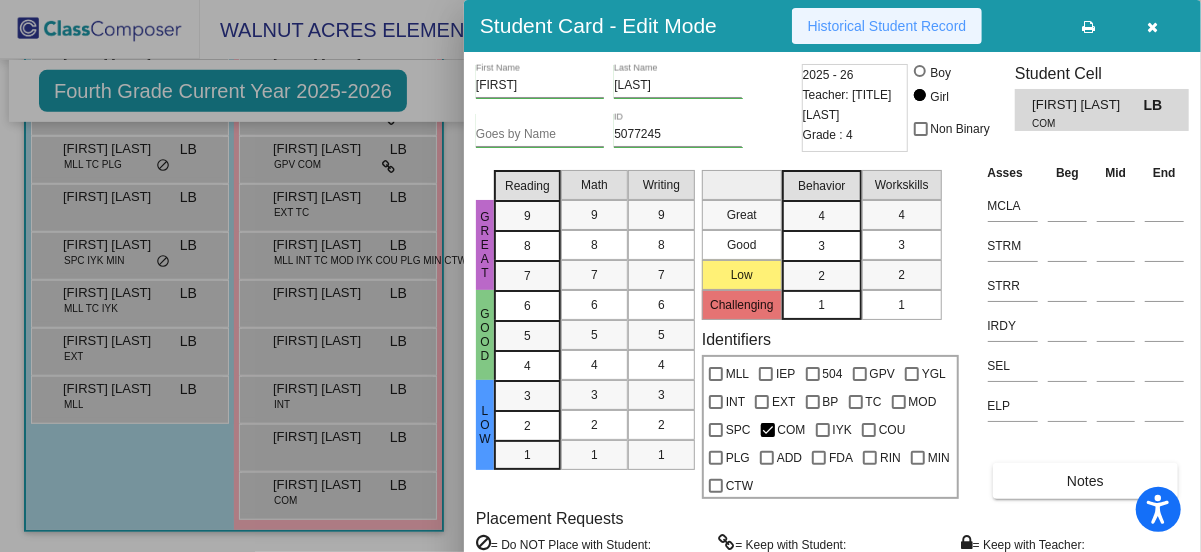 click on "Historical Student Record" at bounding box center [887, 26] 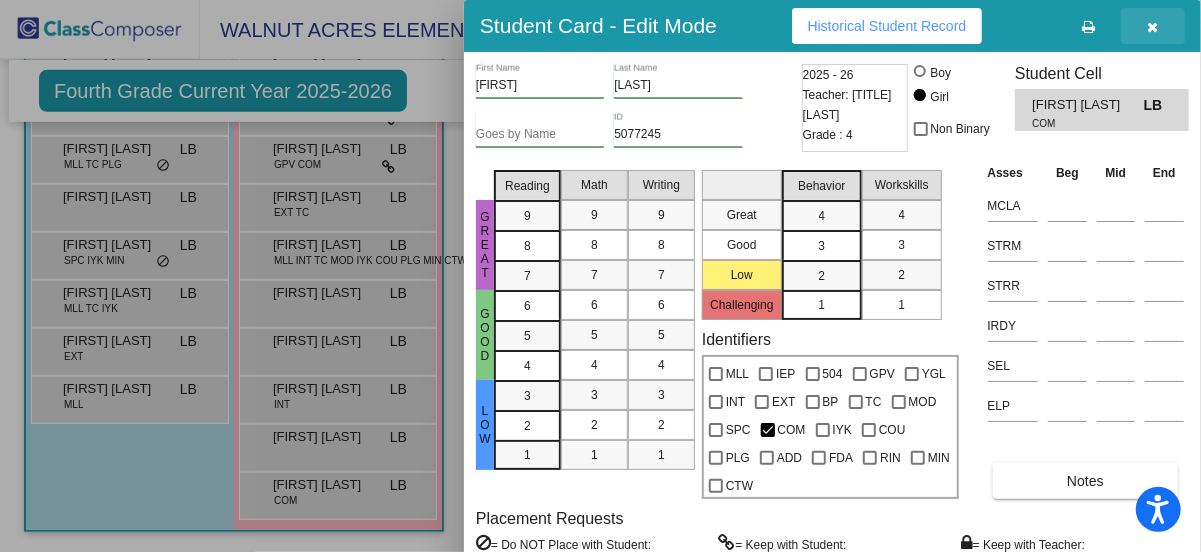 click at bounding box center (1153, 27) 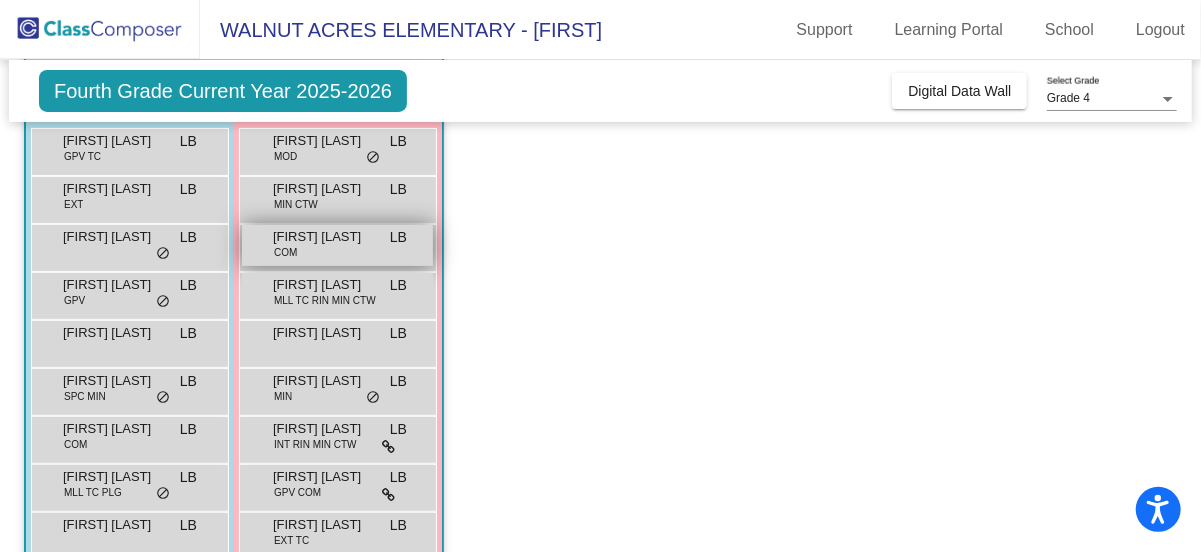scroll, scrollTop: 520, scrollLeft: 0, axis: vertical 